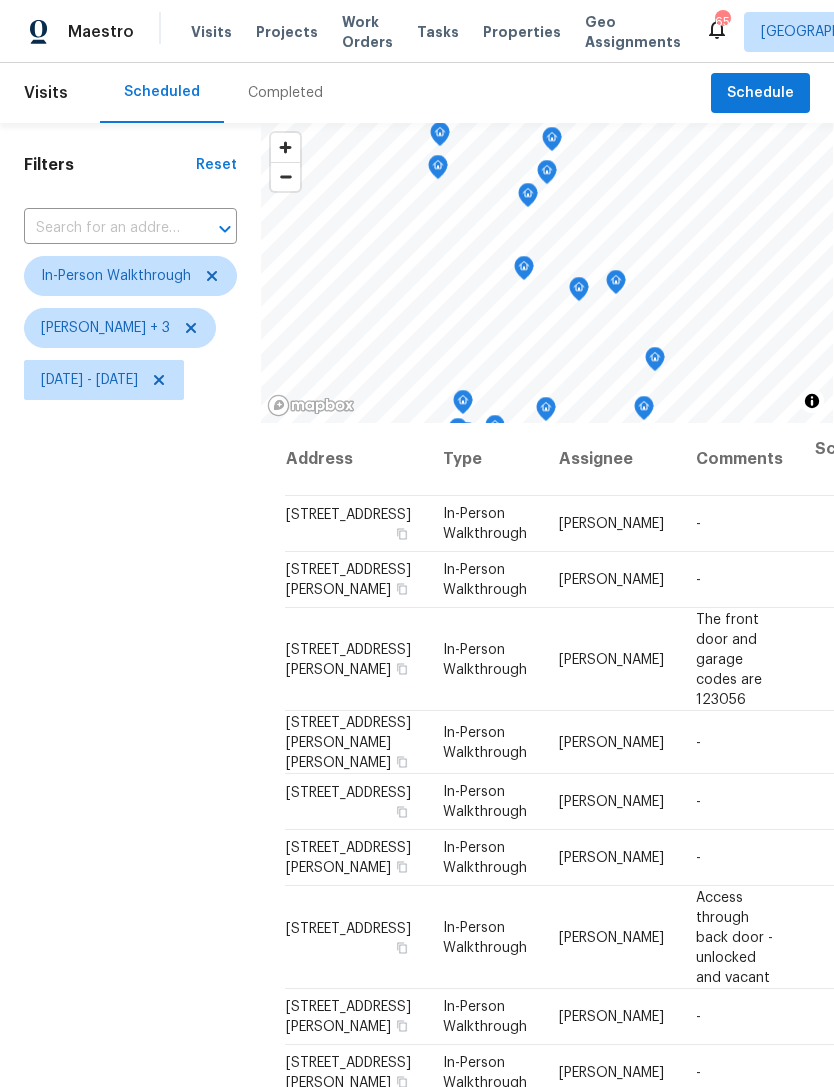 click on "Work Orders" at bounding box center [367, 32] 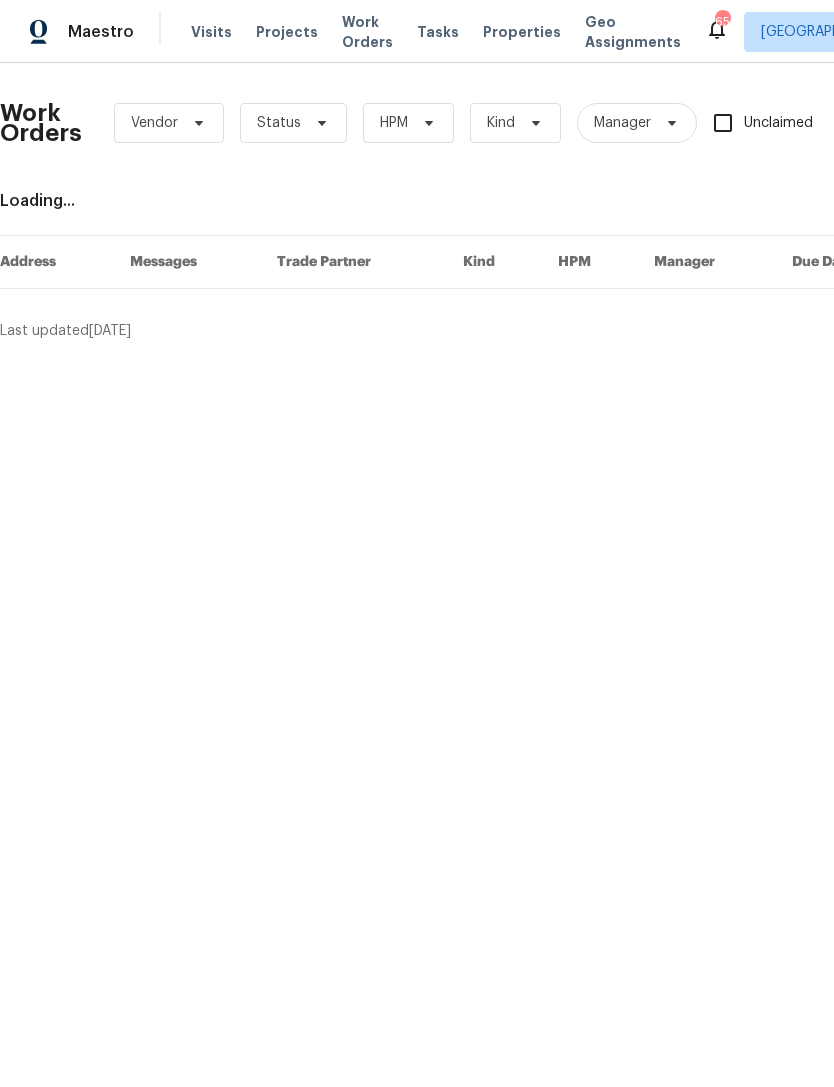 scroll, scrollTop: 0, scrollLeft: 0, axis: both 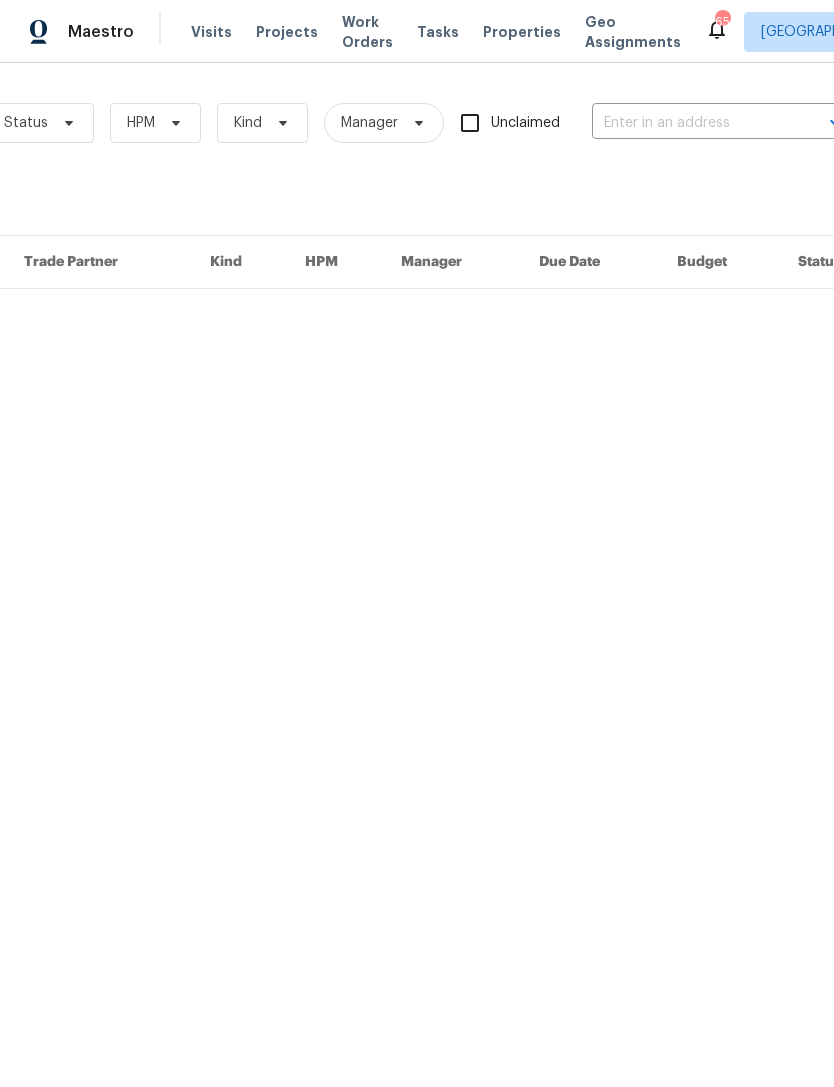 click at bounding box center [692, 123] 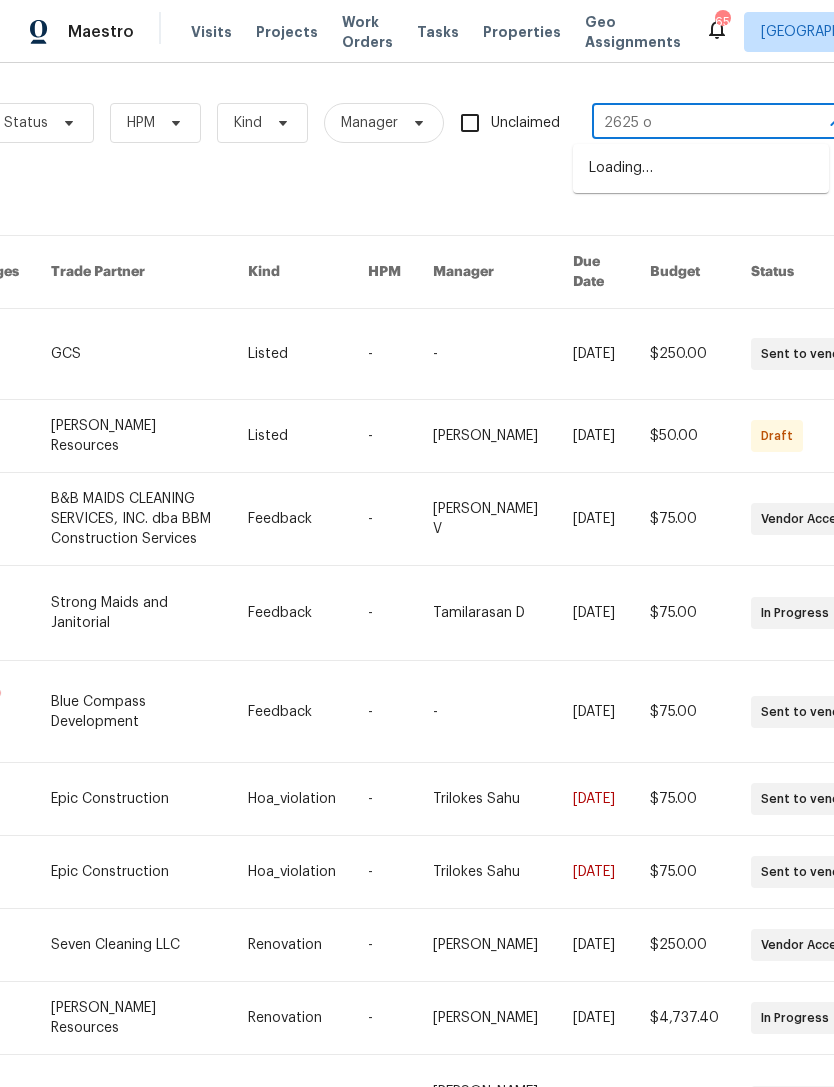 type on "2625 ol" 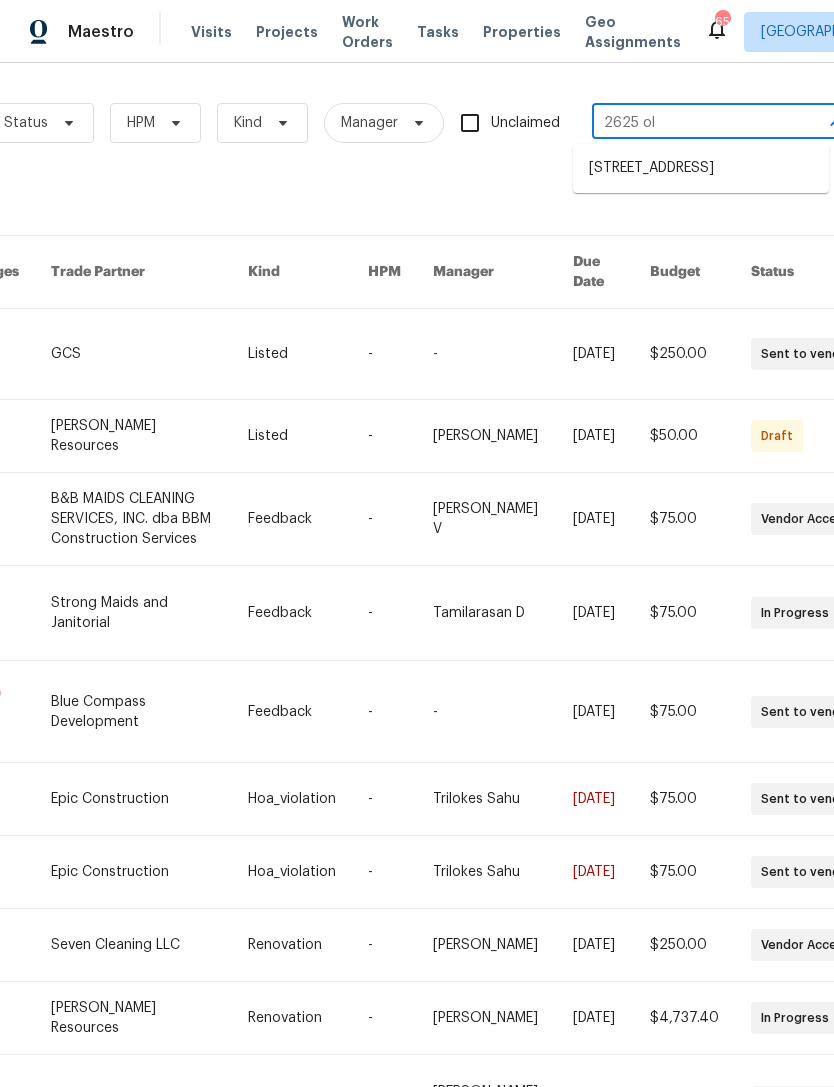 click on "2625 Old Stables Dr, Celina, TX 75009" at bounding box center [701, 168] 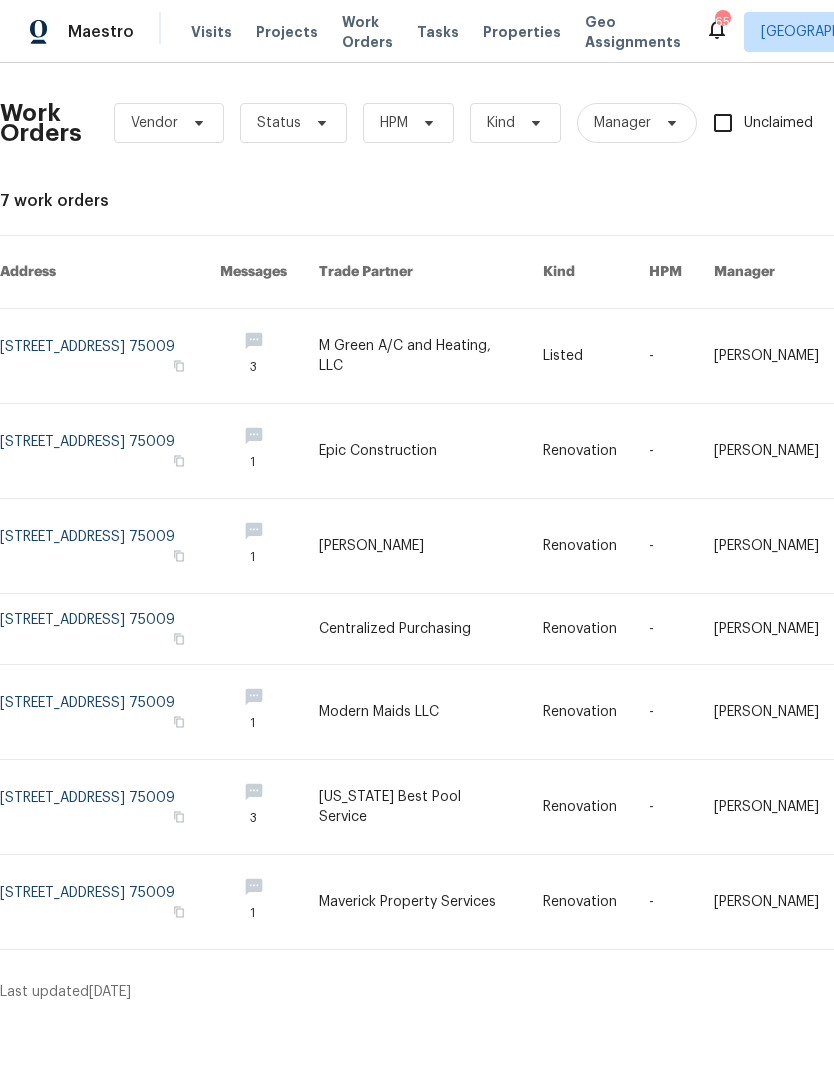 scroll, scrollTop: 0, scrollLeft: 0, axis: both 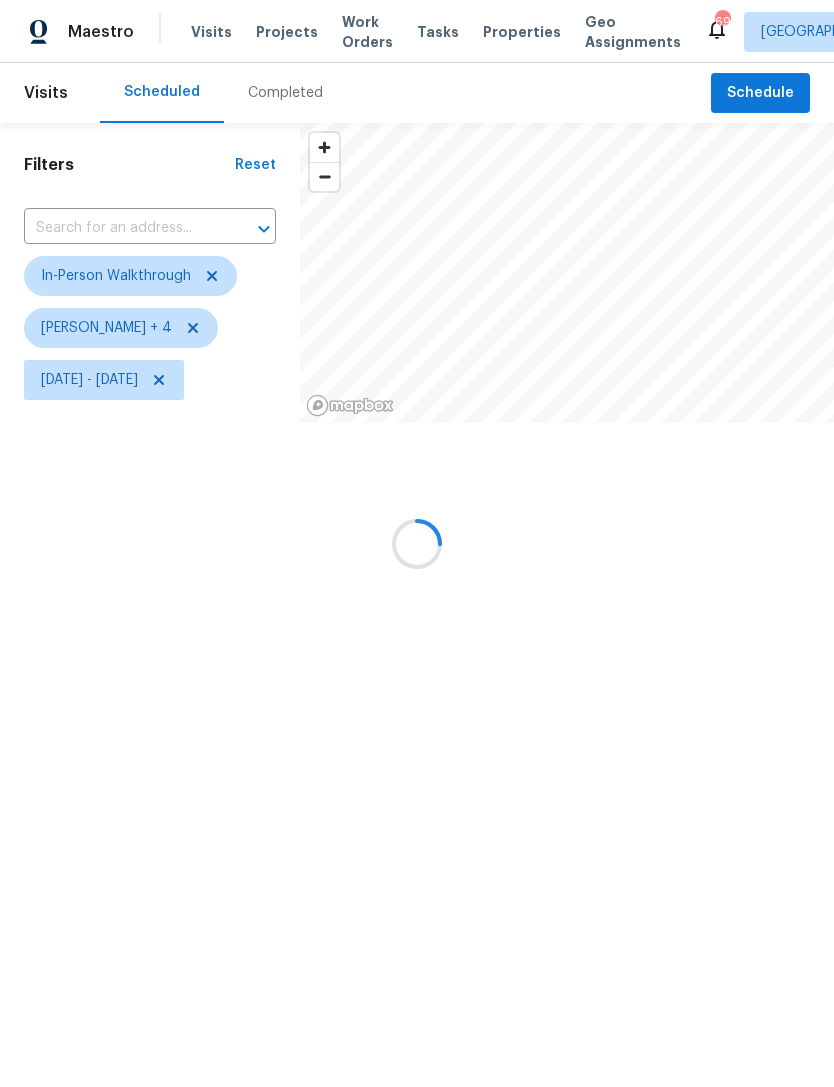 click at bounding box center (417, 543) 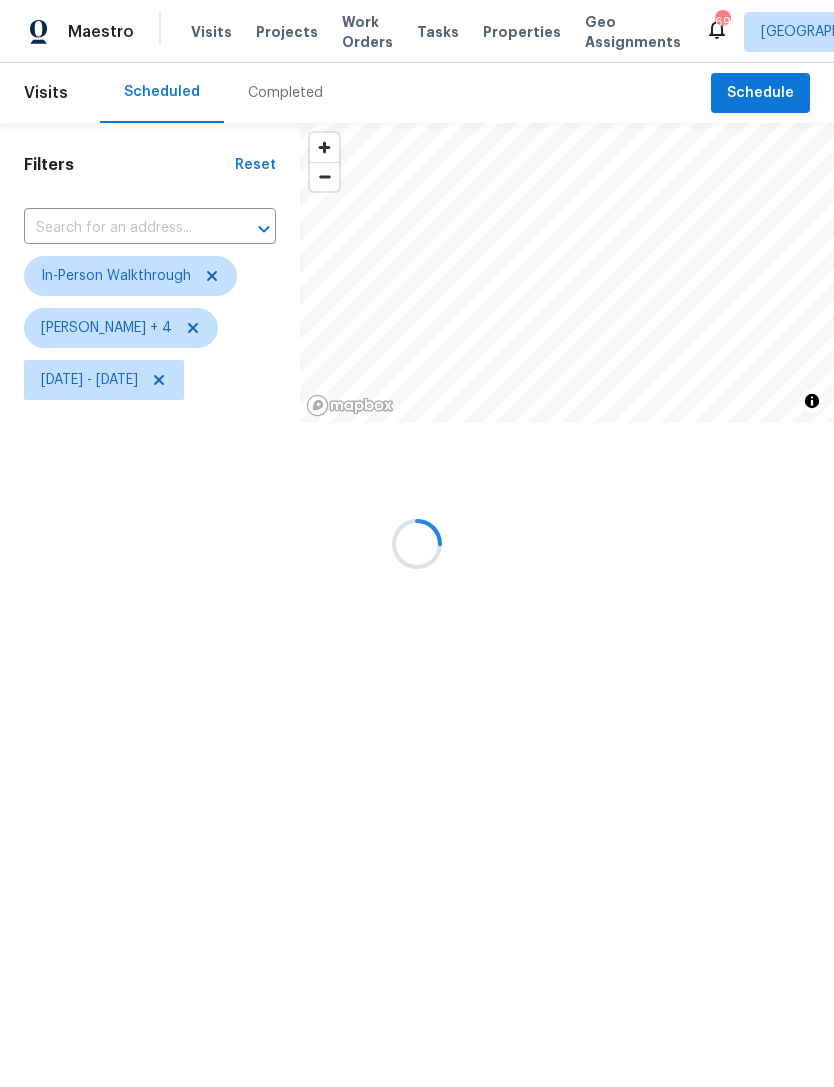 click at bounding box center (417, 543) 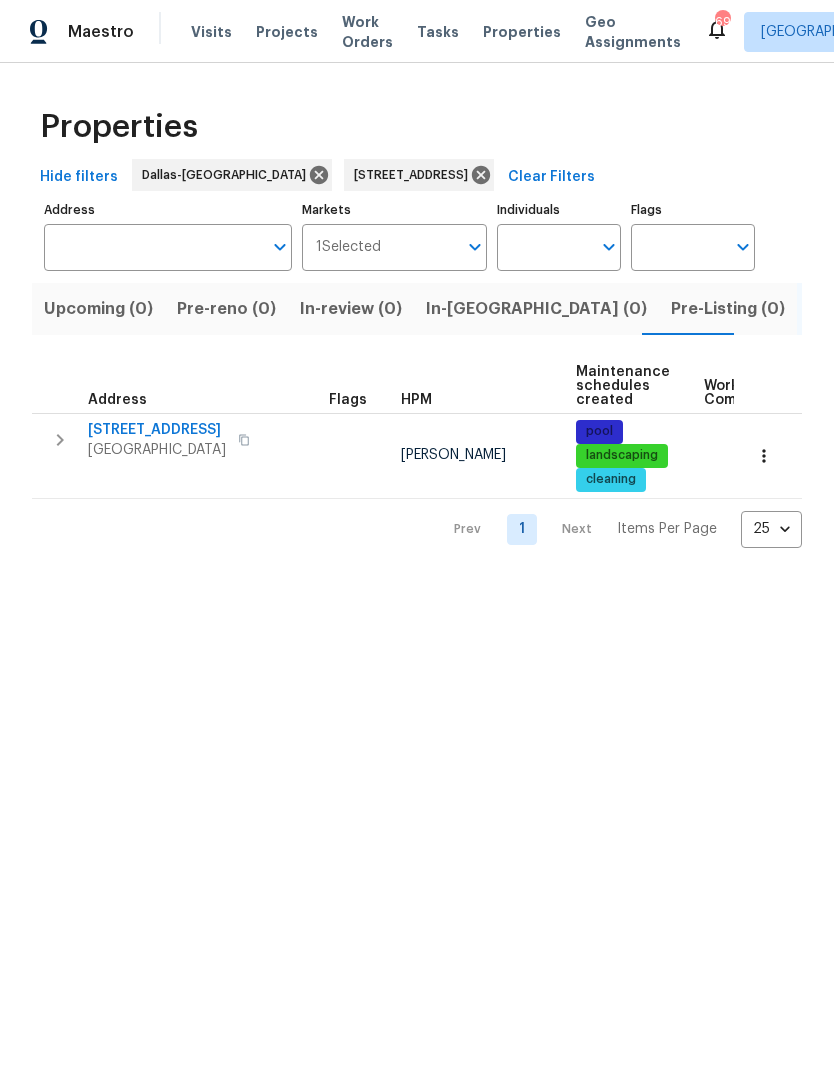 type on "8 Woodmoor Cir Allen TX 75002" 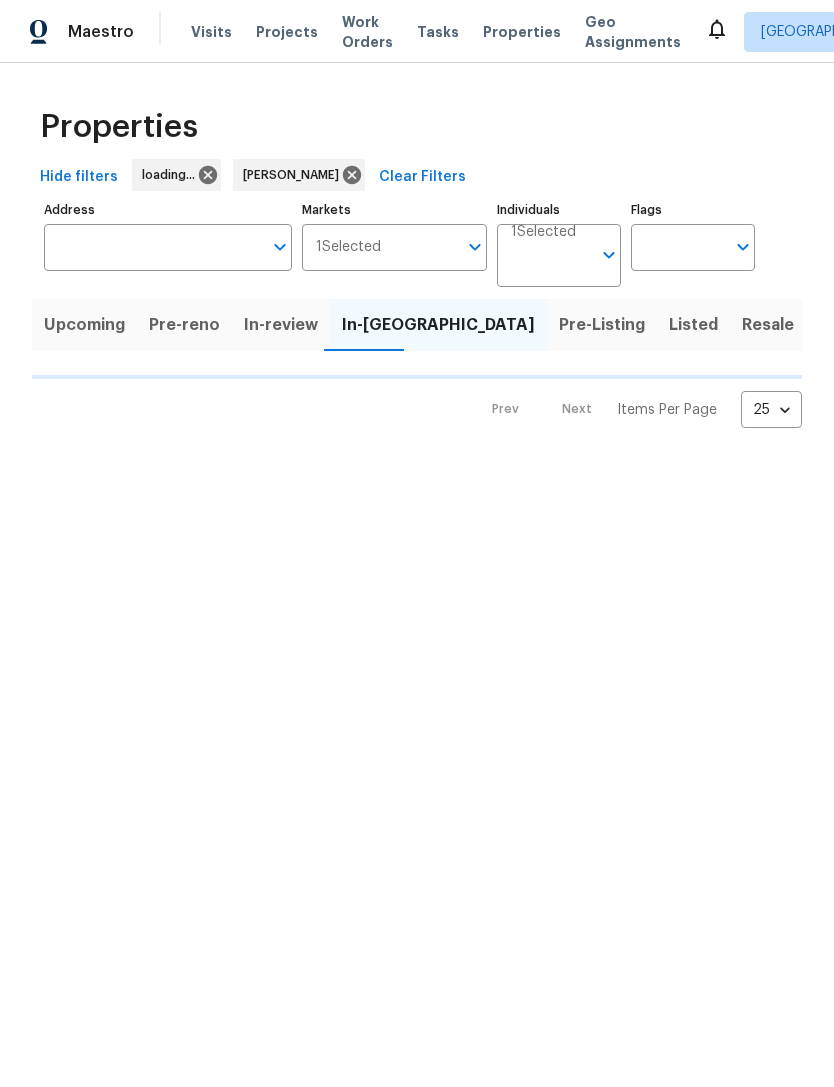 scroll, scrollTop: 0, scrollLeft: 0, axis: both 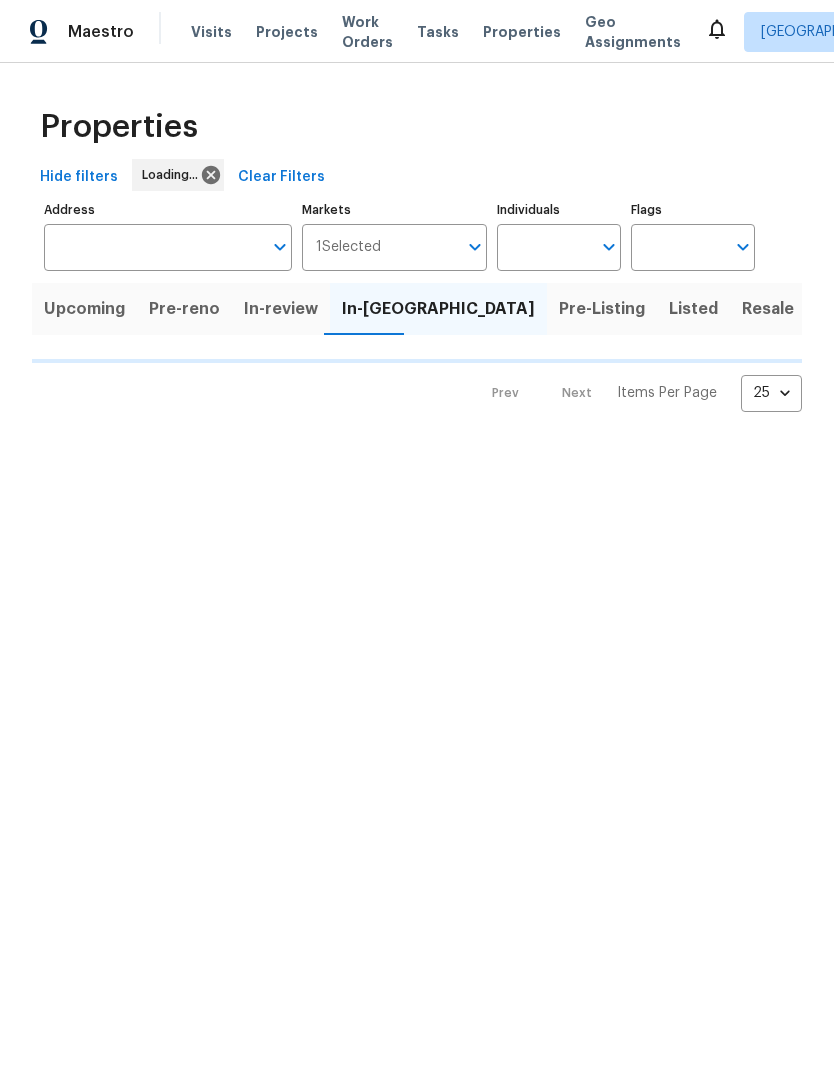 click on "Work Orders" at bounding box center (367, 32) 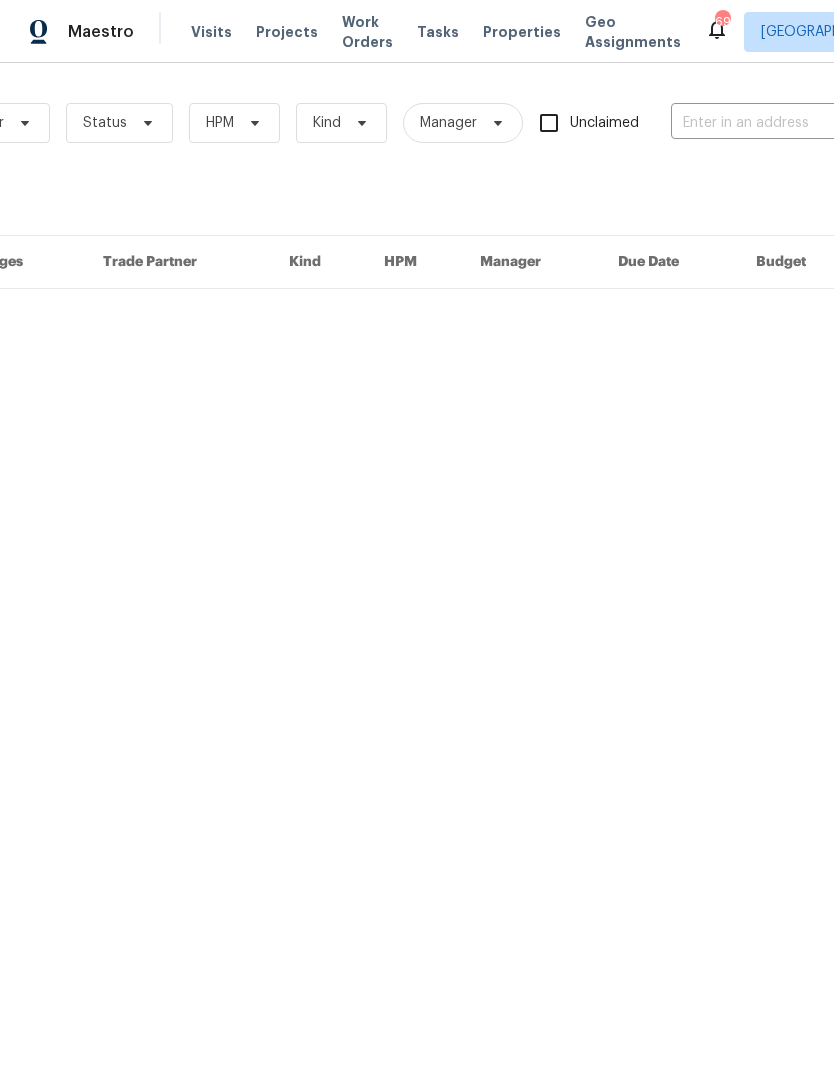 scroll, scrollTop: 0, scrollLeft: 171, axis: horizontal 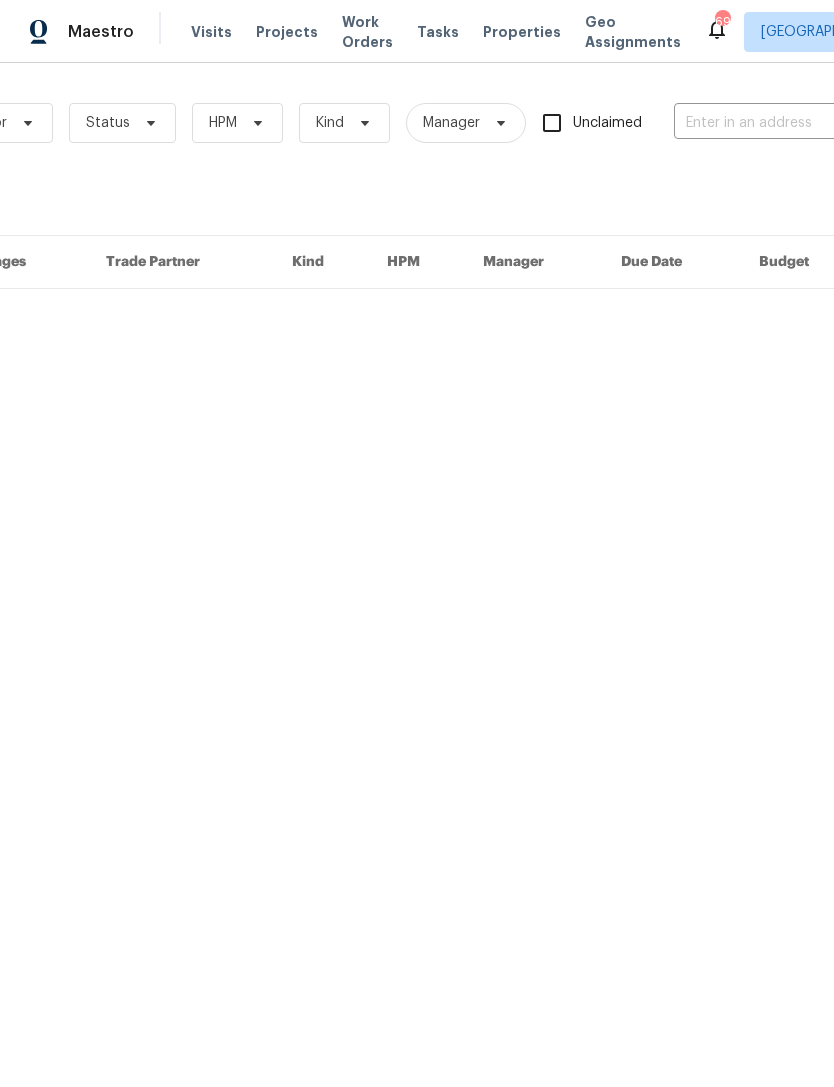 click at bounding box center [774, 123] 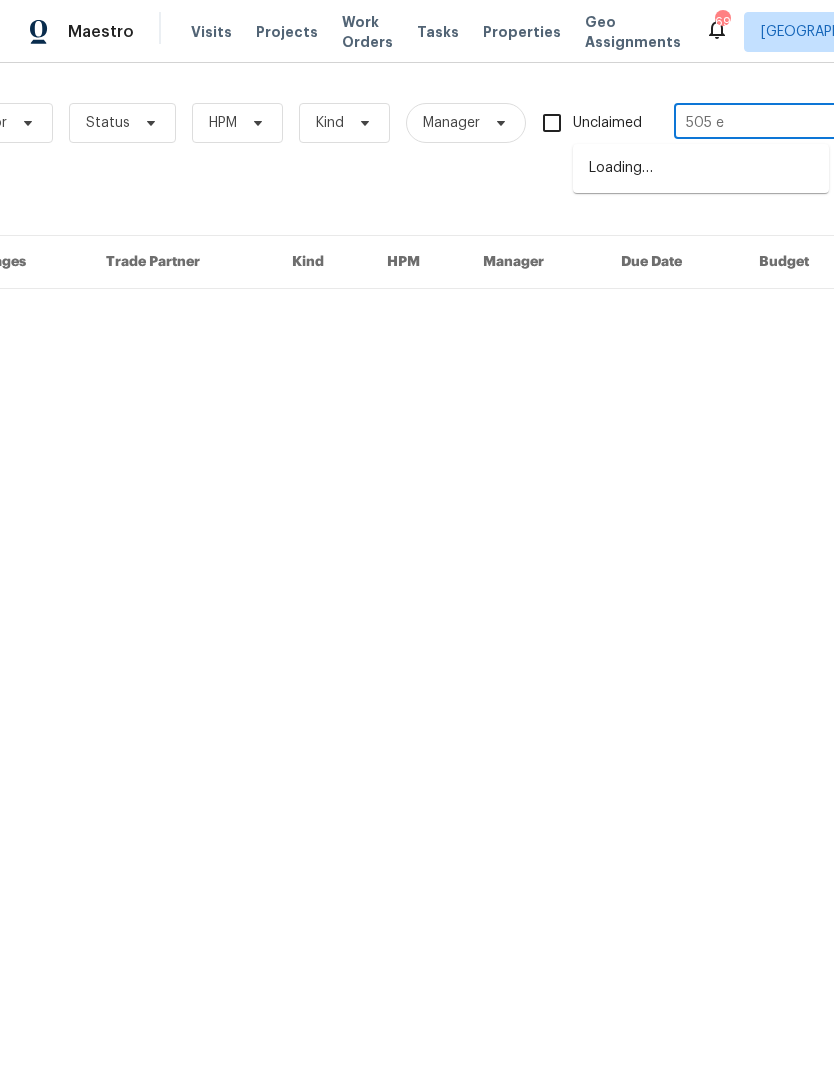 type on "505 ea" 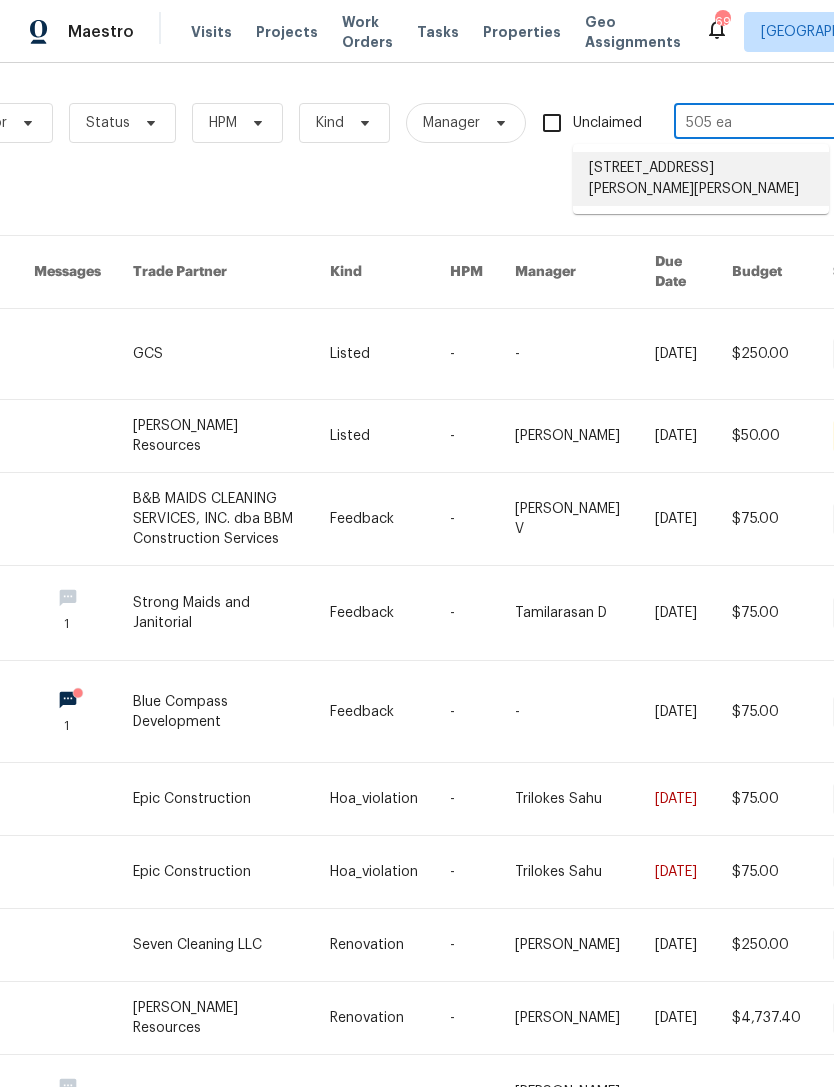 click on "505 Earp St, Aubrey, TX 76227" at bounding box center [701, 179] 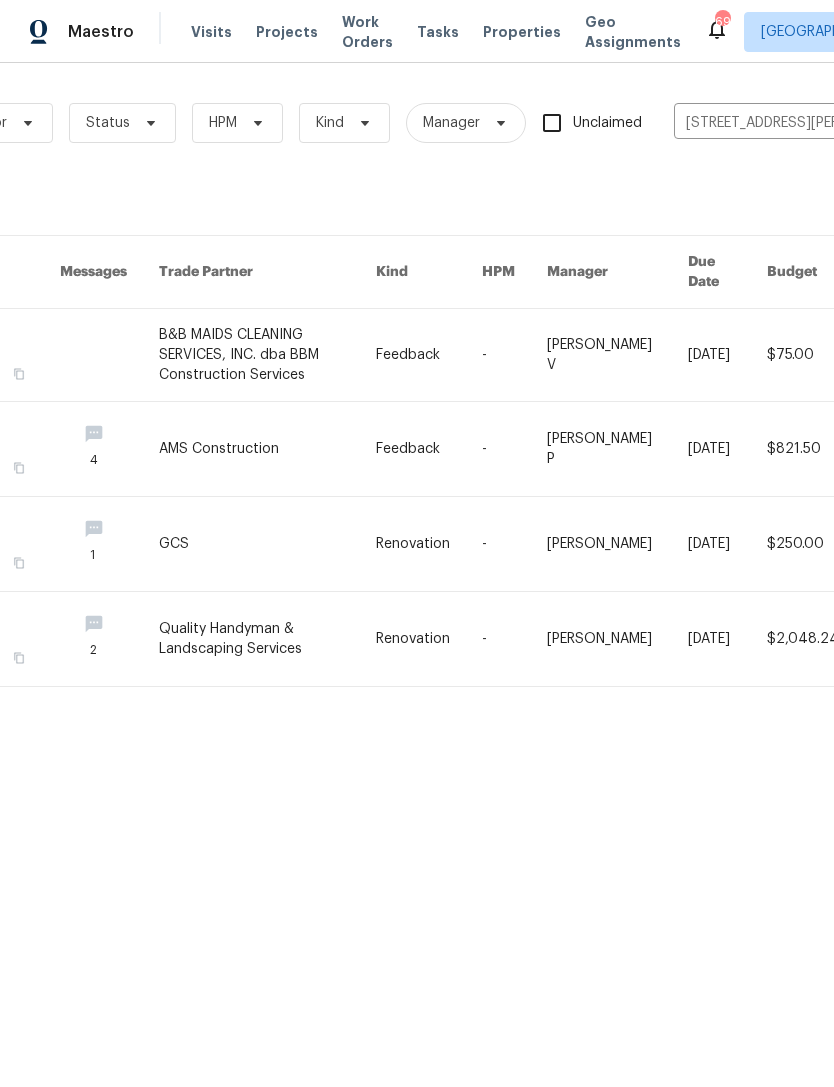 click at bounding box center [268, 355] 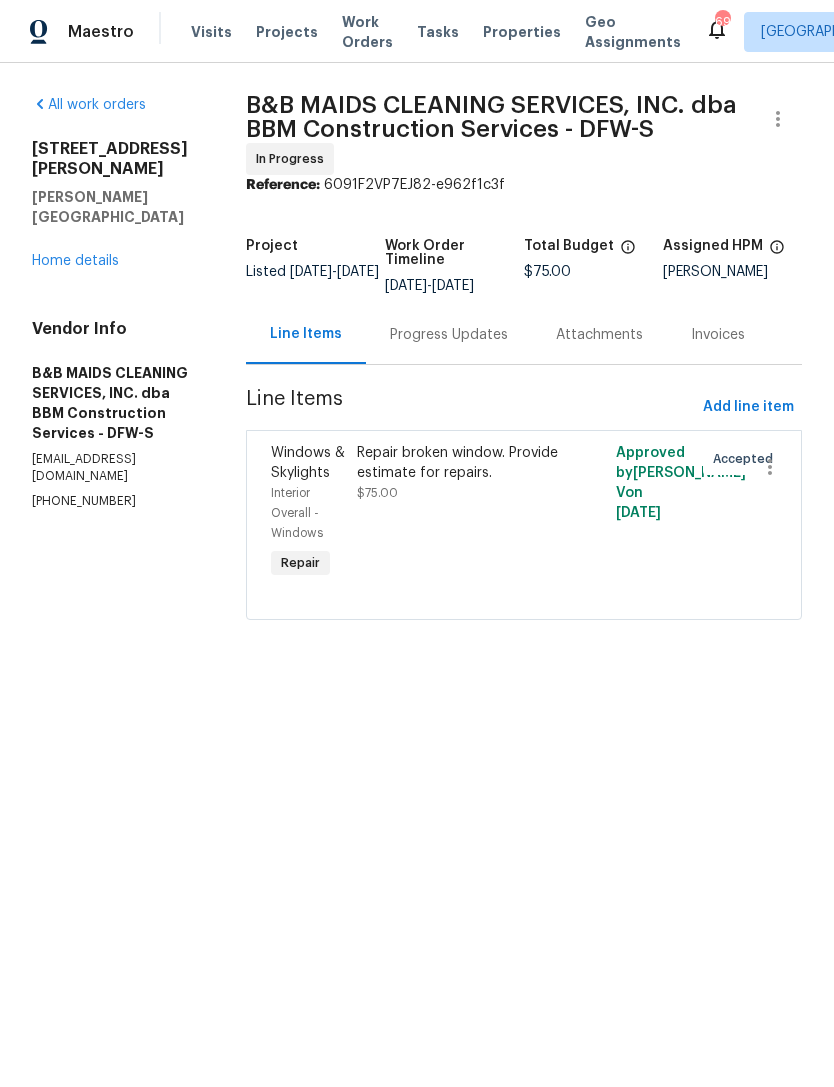 click on "Home details" at bounding box center [75, 261] 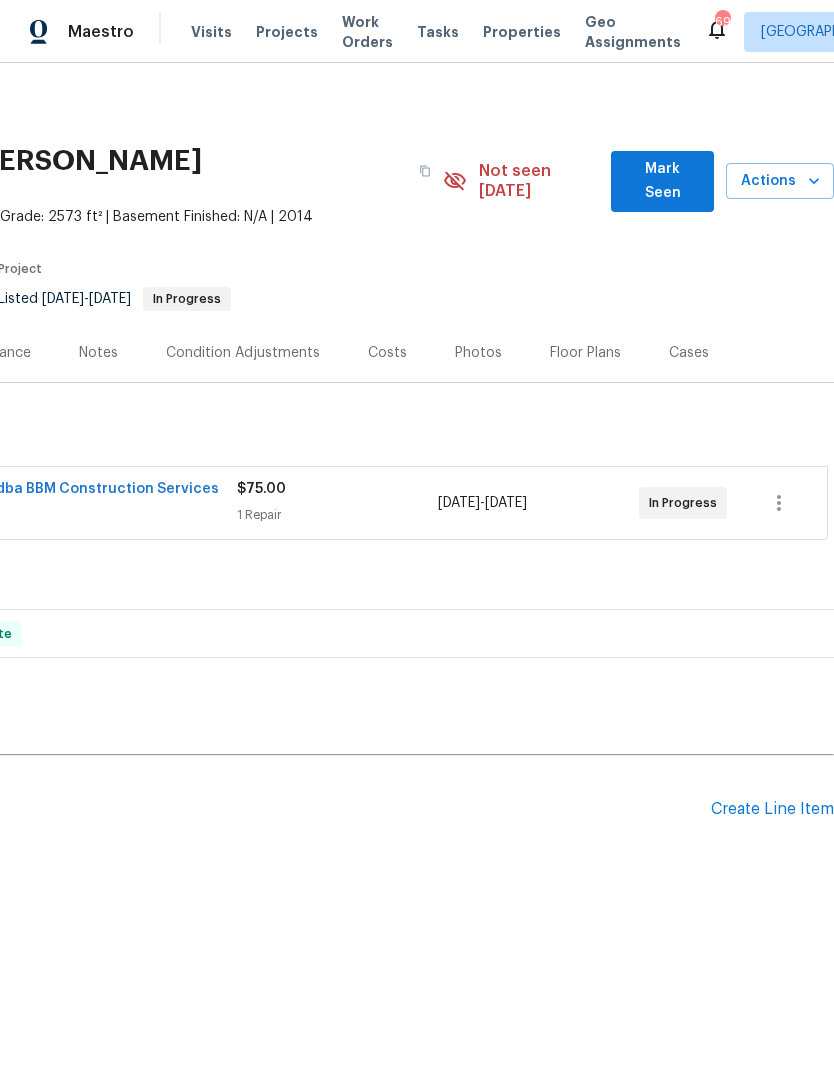 scroll, scrollTop: 0, scrollLeft: 296, axis: horizontal 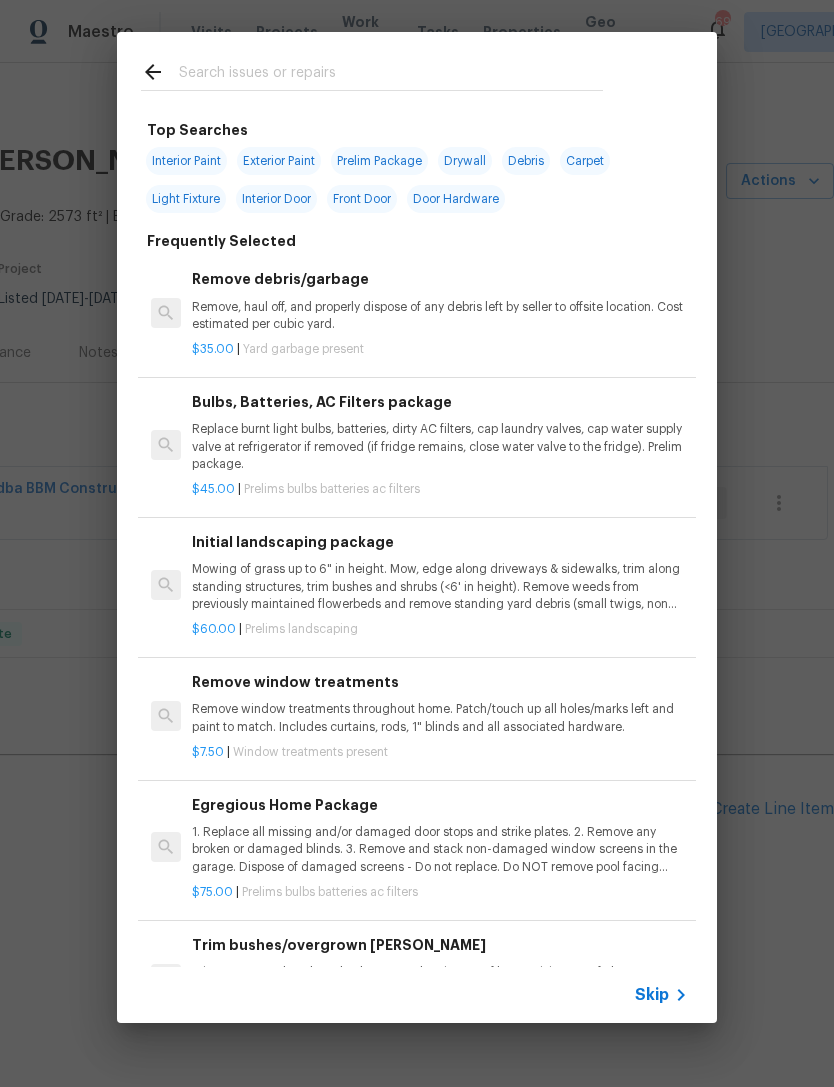 click at bounding box center (391, 75) 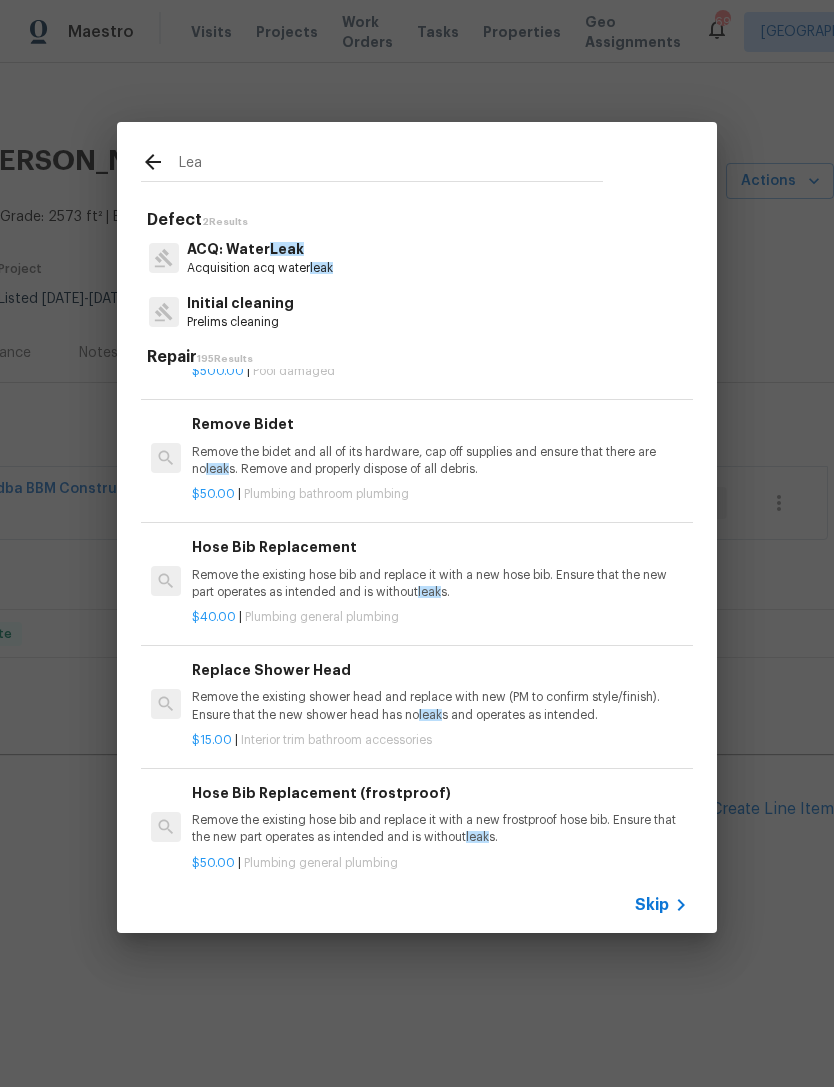 scroll, scrollTop: 1679, scrollLeft: 0, axis: vertical 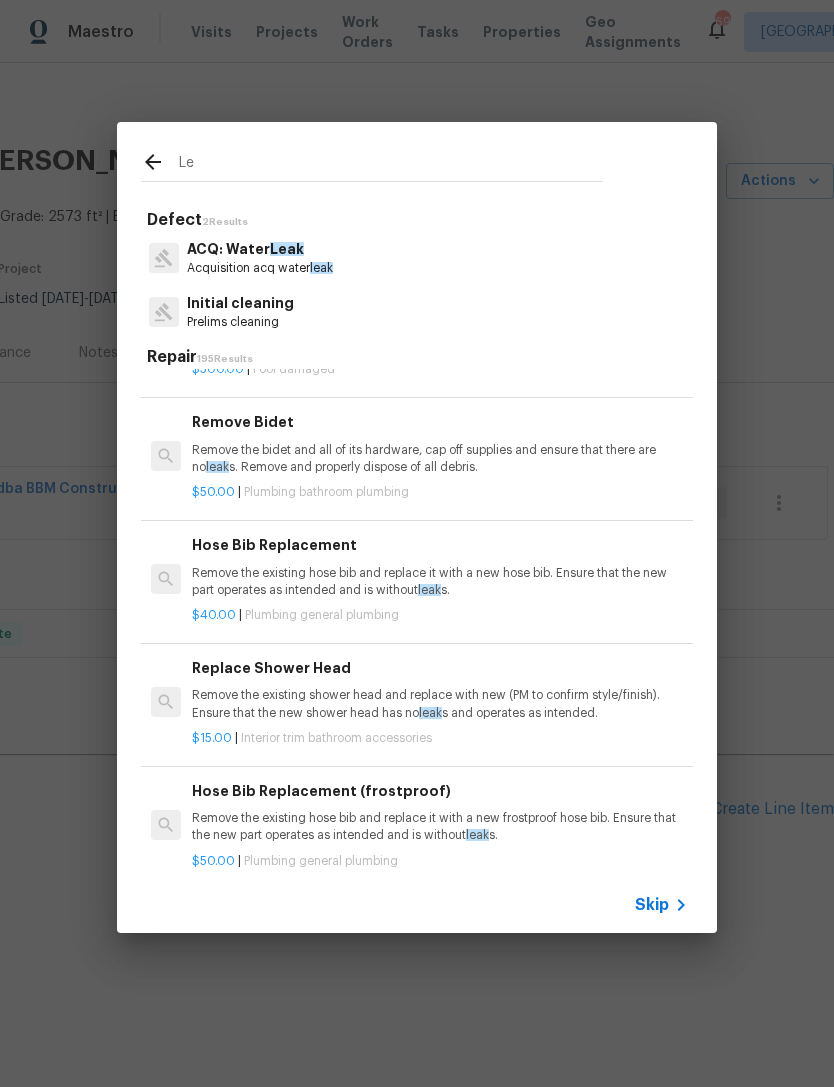 type on "L" 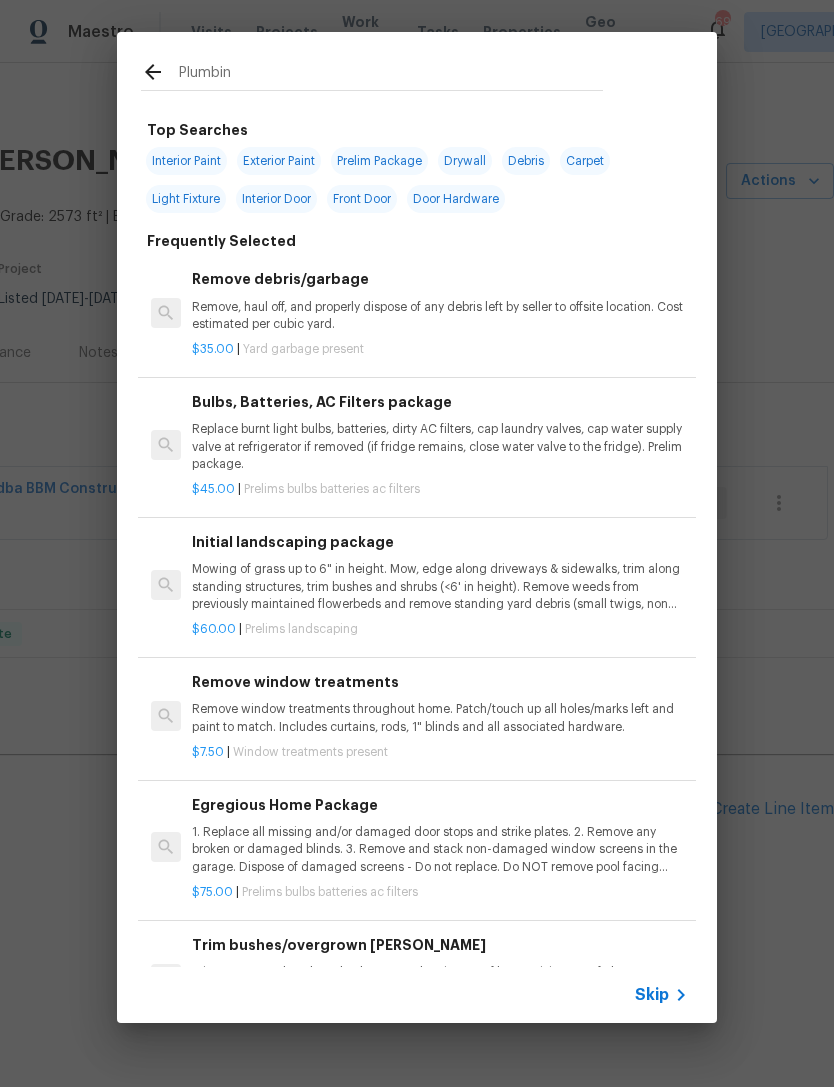 type on "Plumbing" 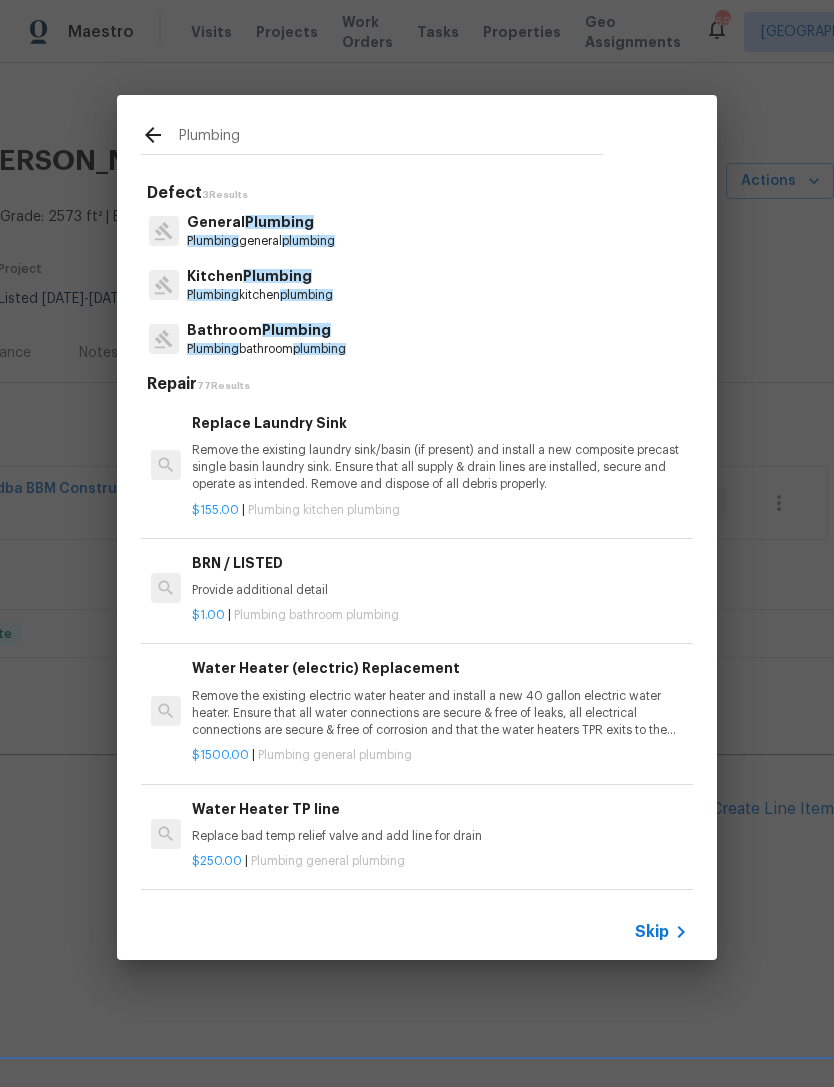 click on "Plumbing  general  plumbing" at bounding box center (261, 241) 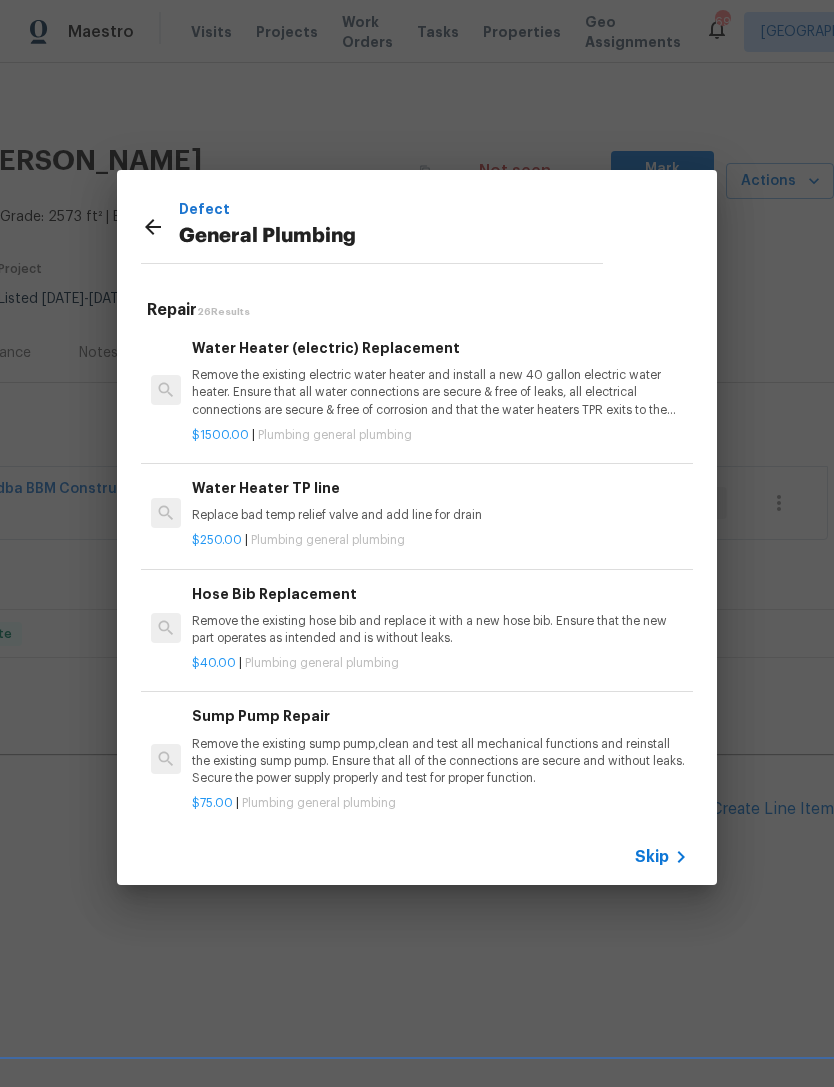 click on "Skip" at bounding box center (652, 857) 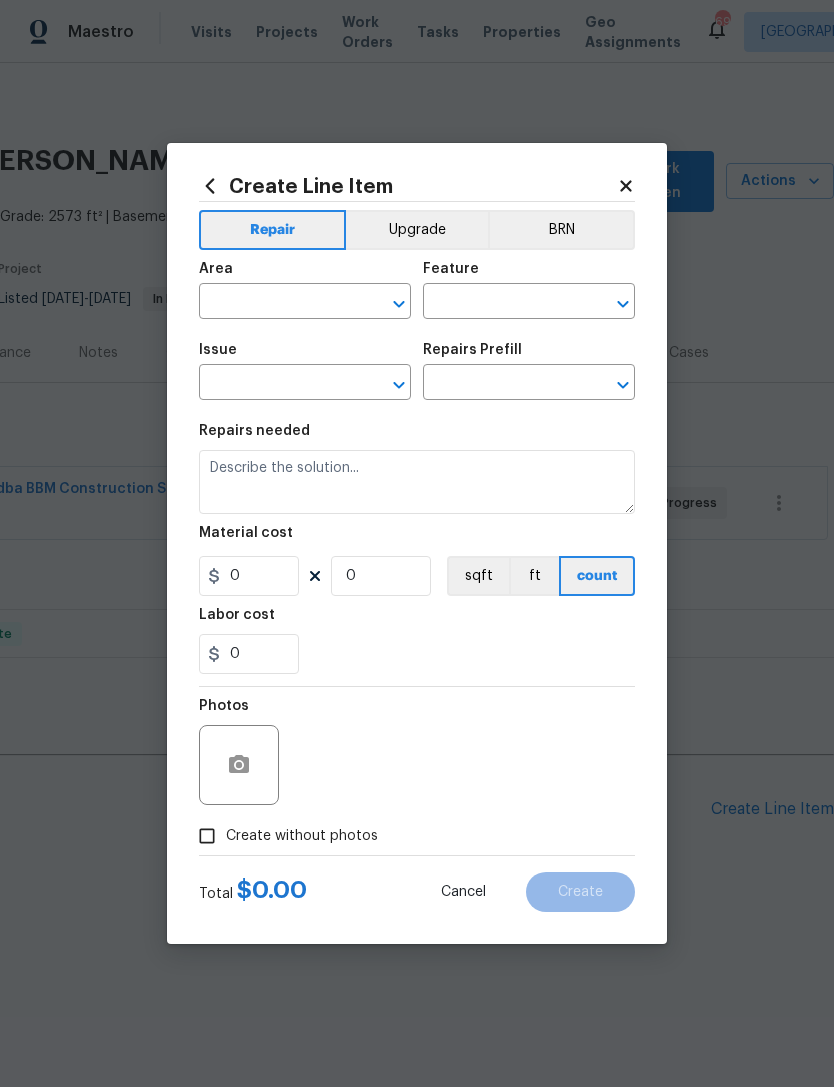 click at bounding box center [277, 303] 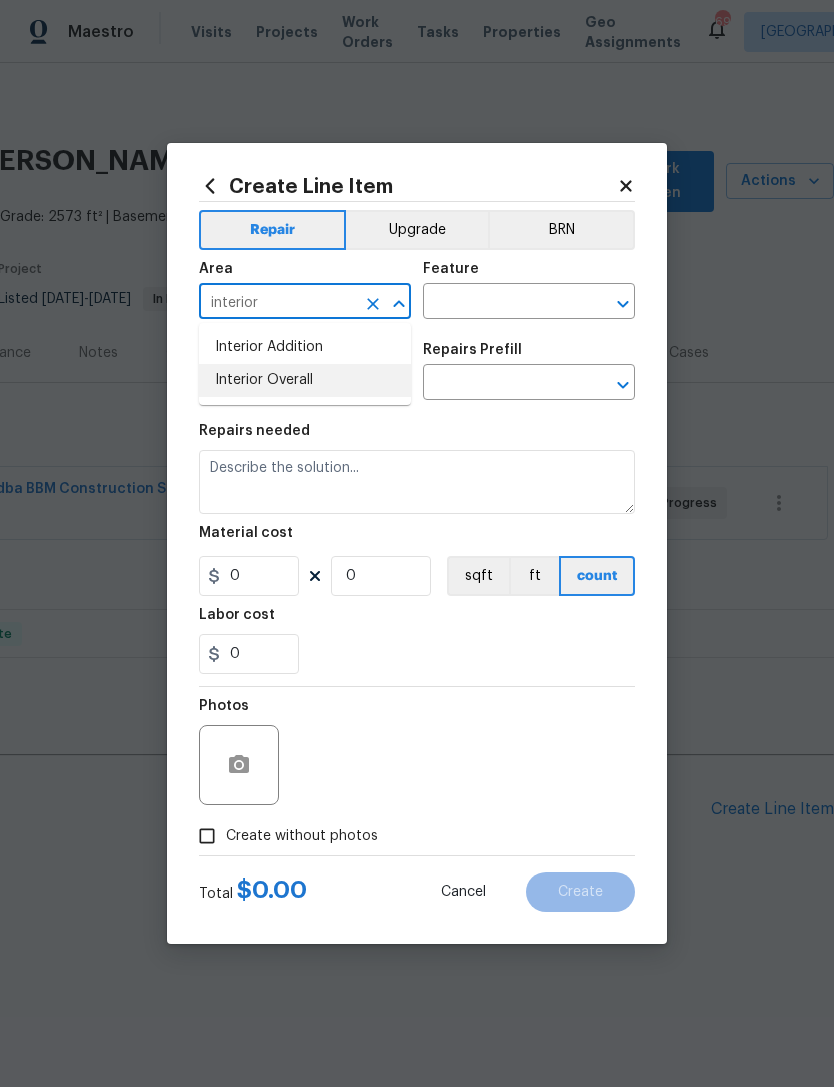 click on "Interior Overall" at bounding box center [305, 380] 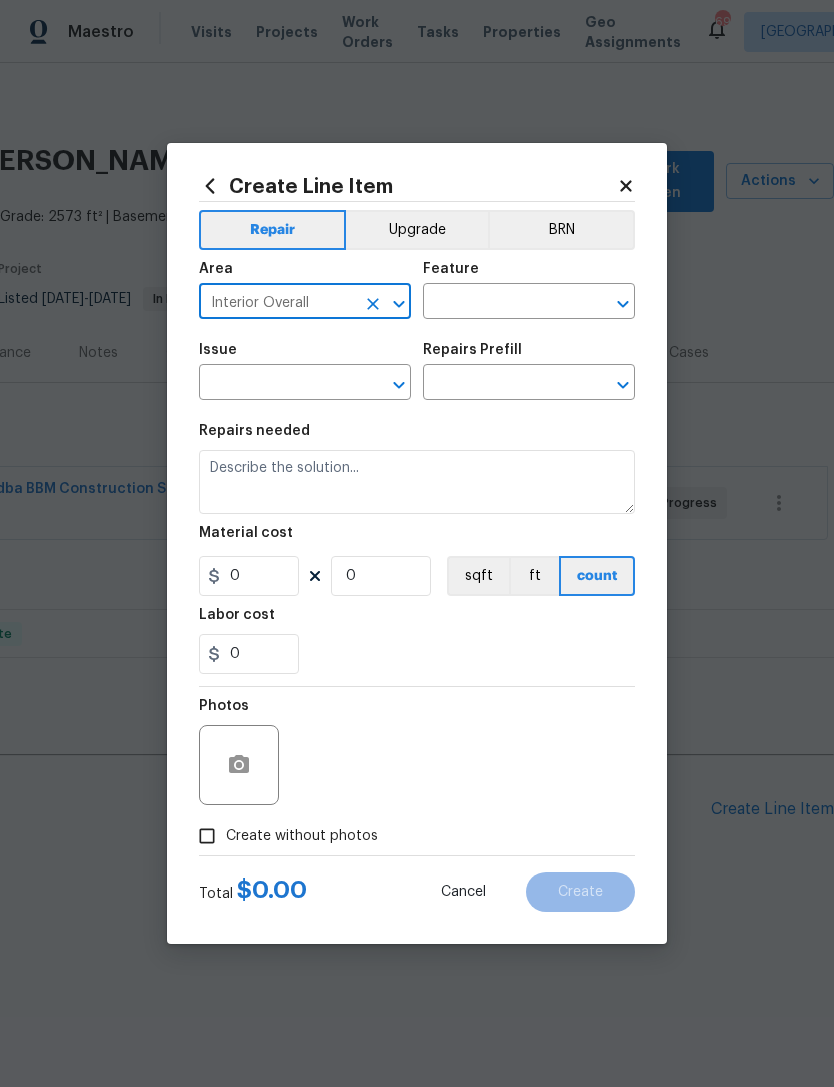 click at bounding box center (501, 303) 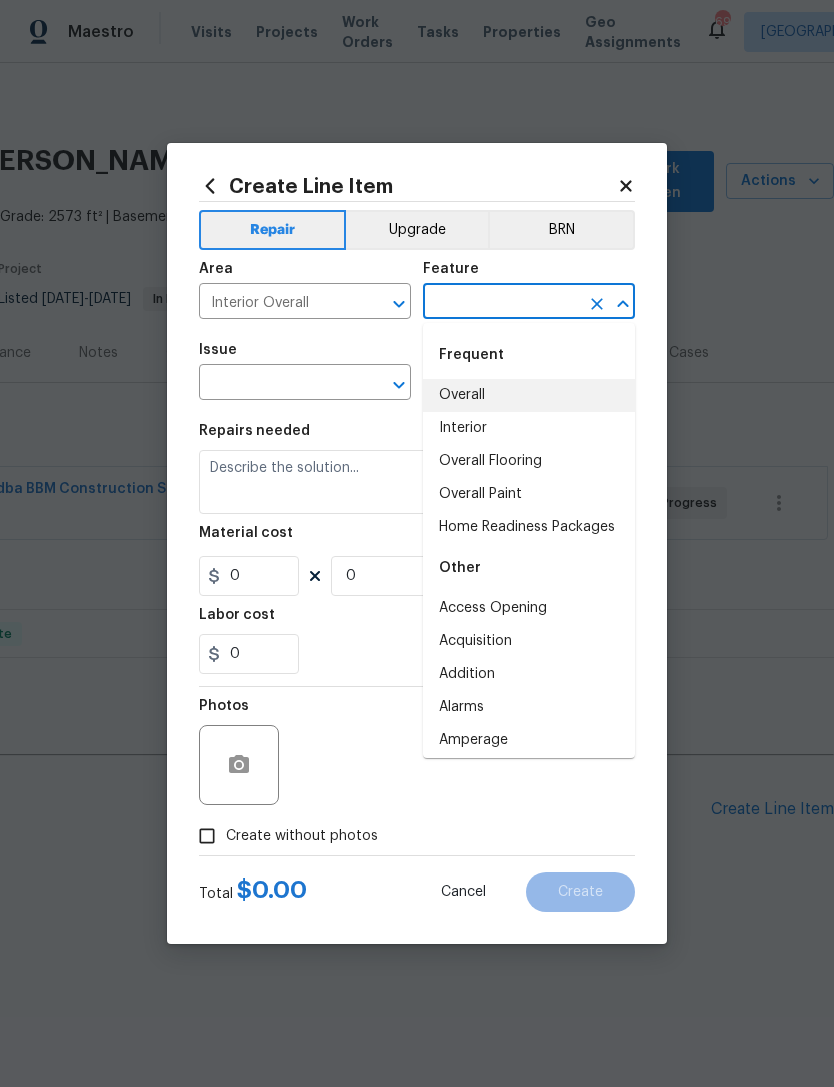 click on "Overall" at bounding box center (529, 395) 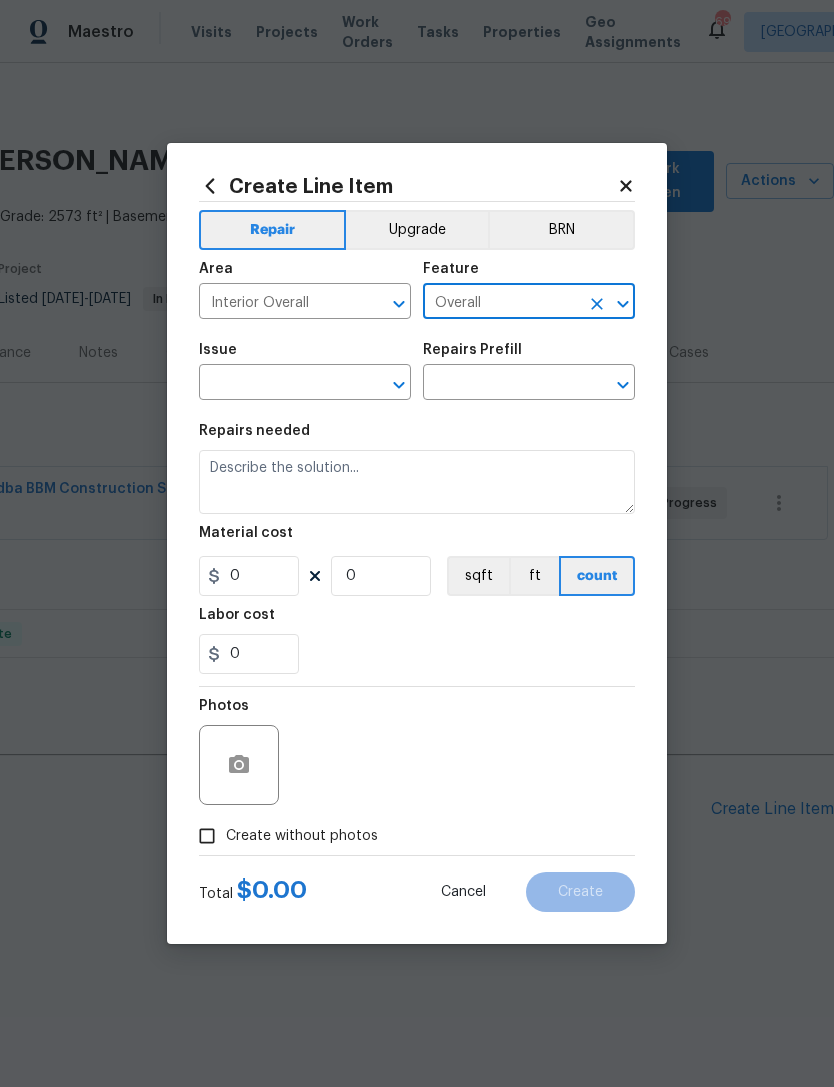 click at bounding box center [277, 384] 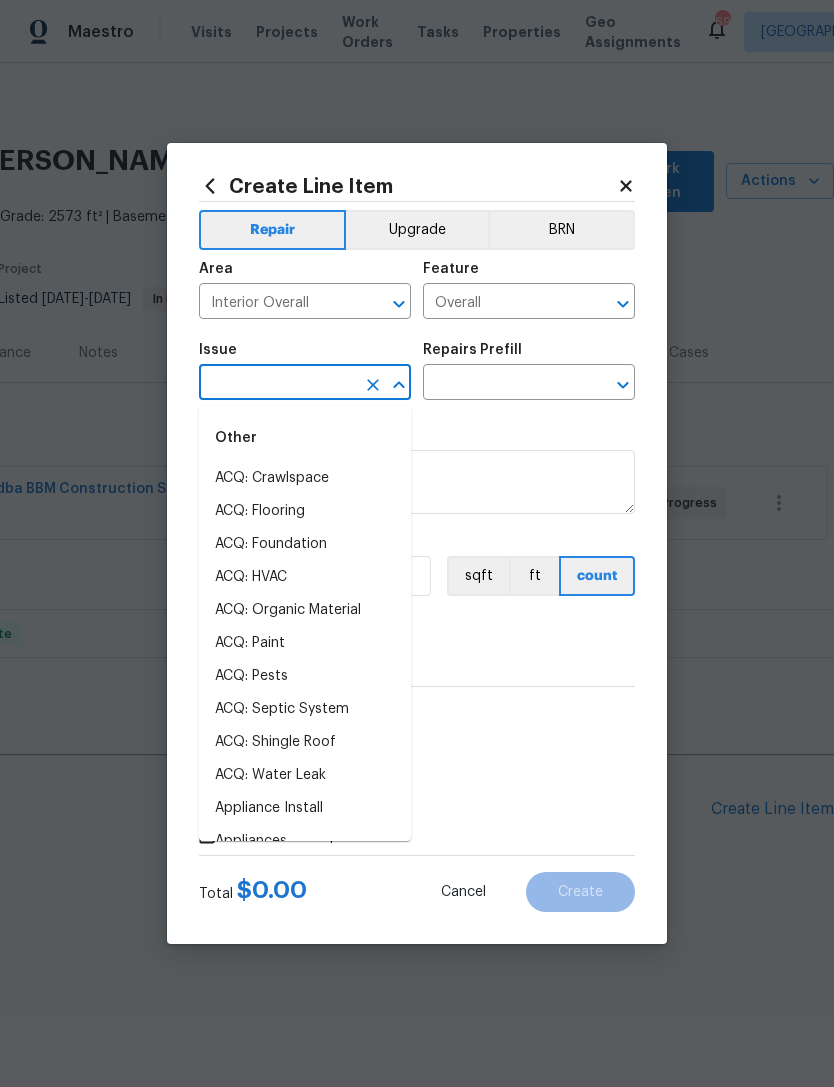 type on "o" 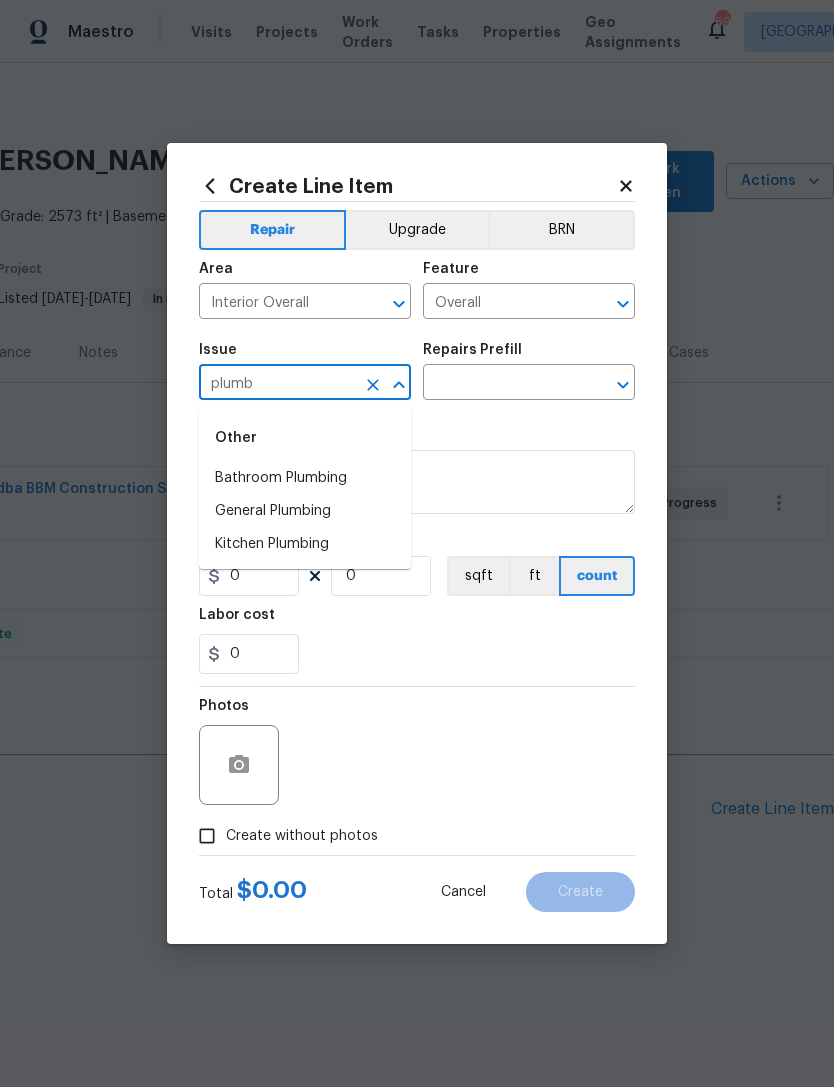 click on "Bathroom Plumbing" at bounding box center (305, 478) 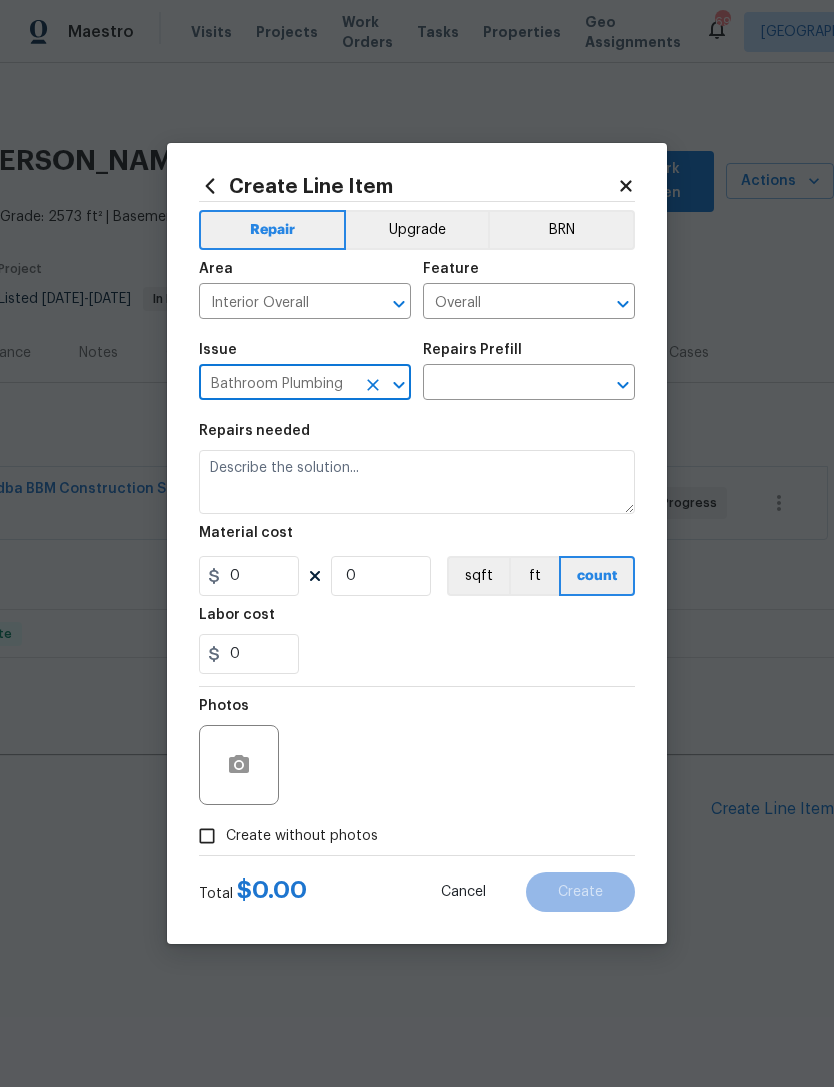 click at bounding box center (501, 384) 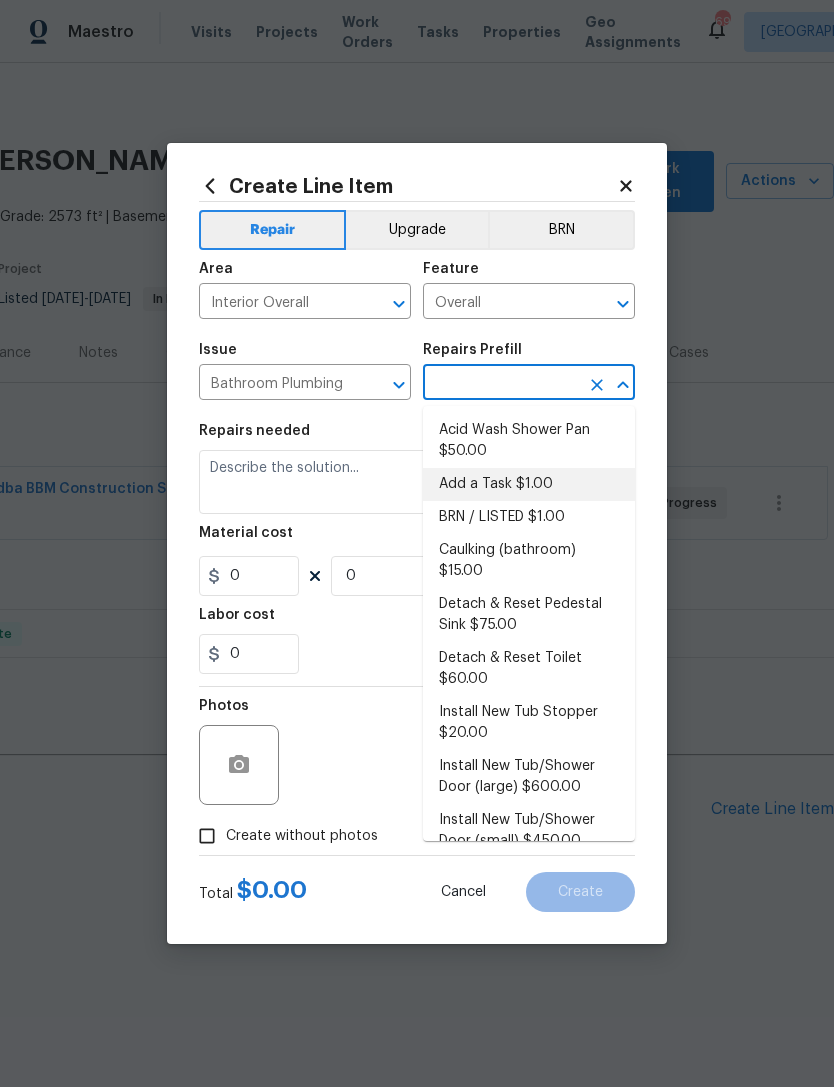 click on "Add a Task $1.00" at bounding box center (529, 484) 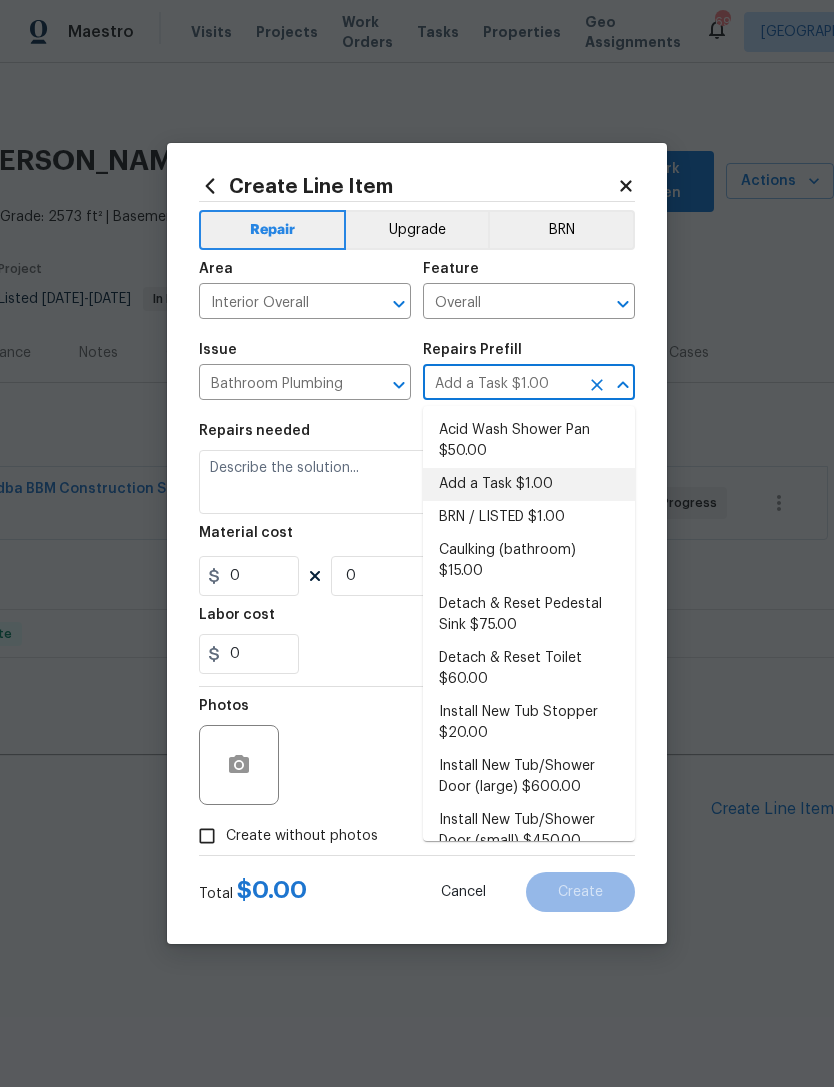 type on "Plumbing" 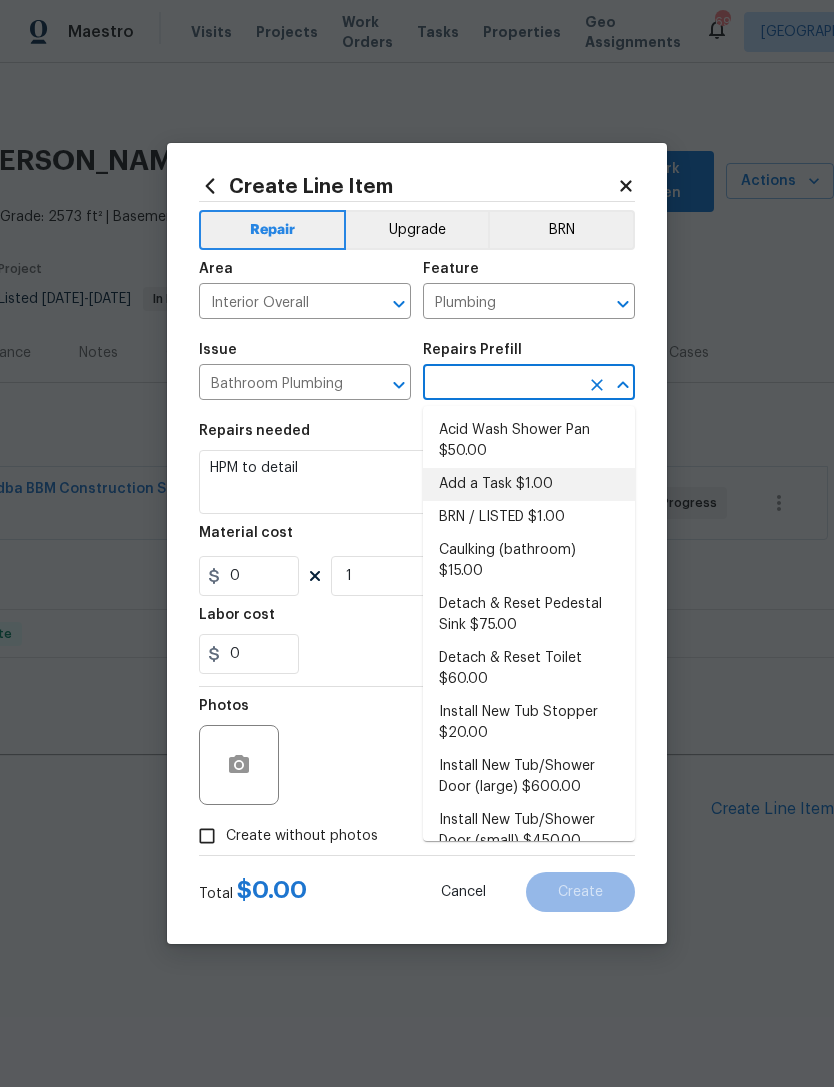 type on "Add a Task $1.00" 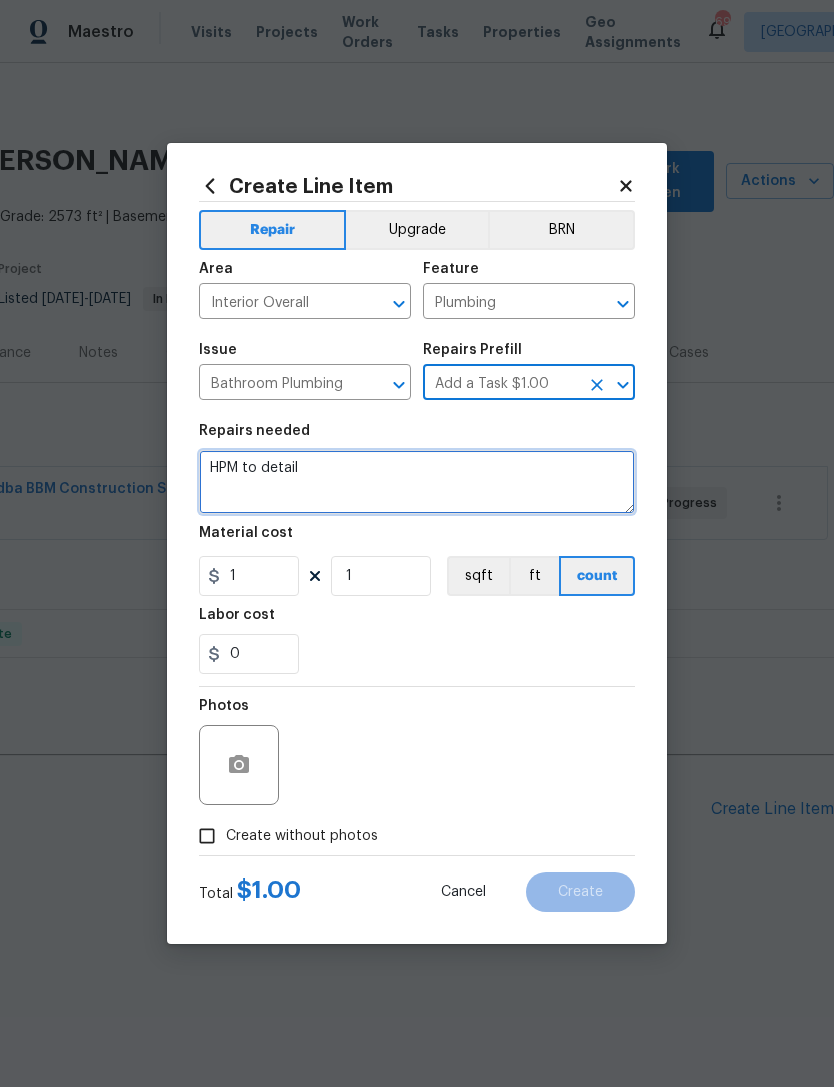 click on "HPM to detail" at bounding box center [417, 482] 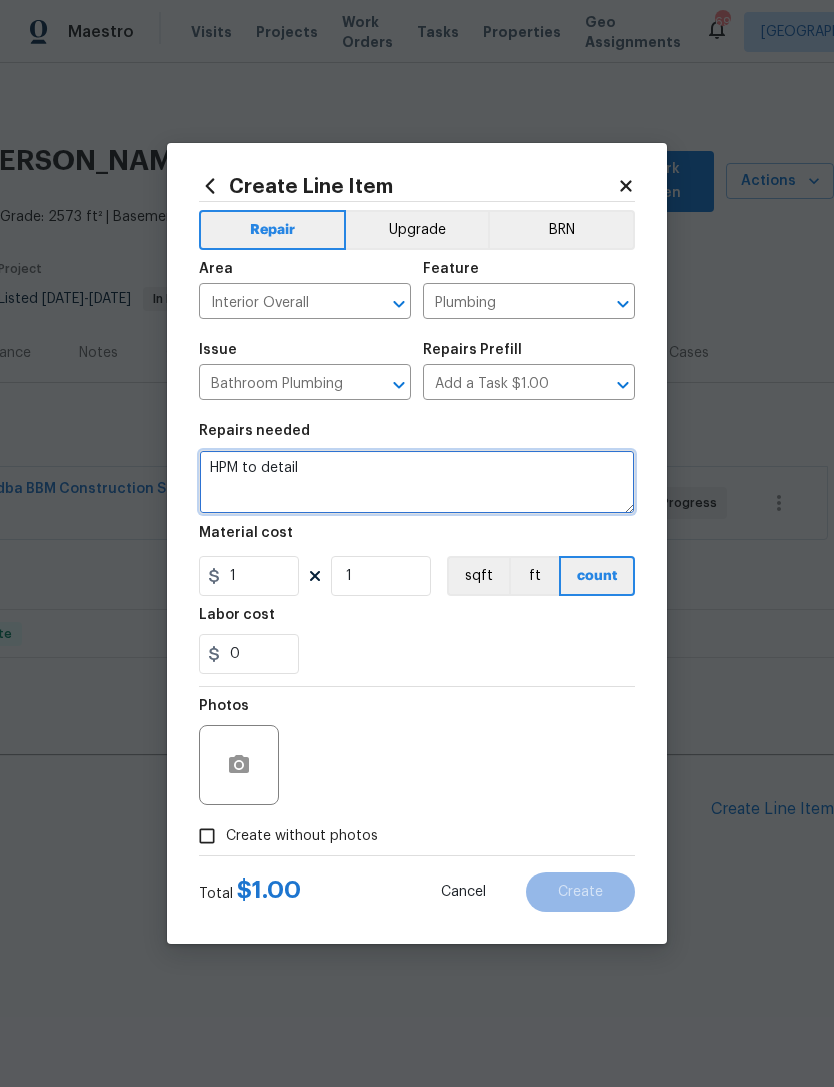 click on "HPM to detail" at bounding box center [417, 482] 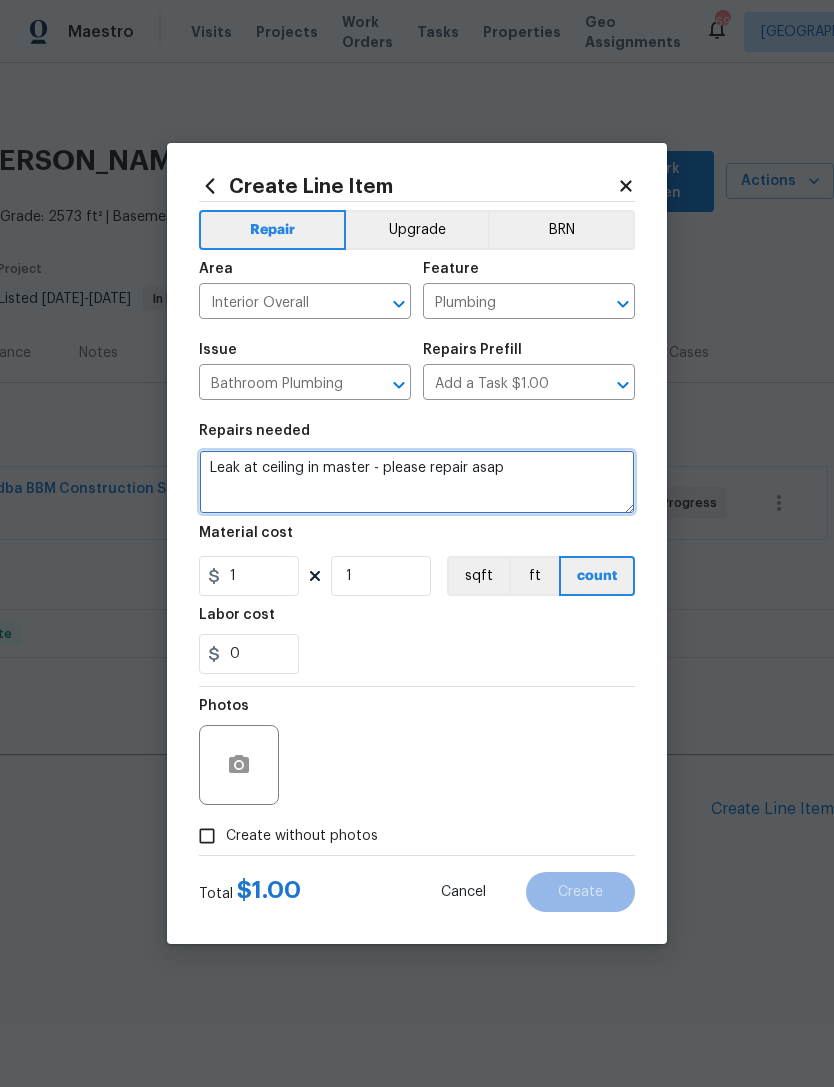 click on "Leak at ceiling in master - please repair asap" at bounding box center (417, 482) 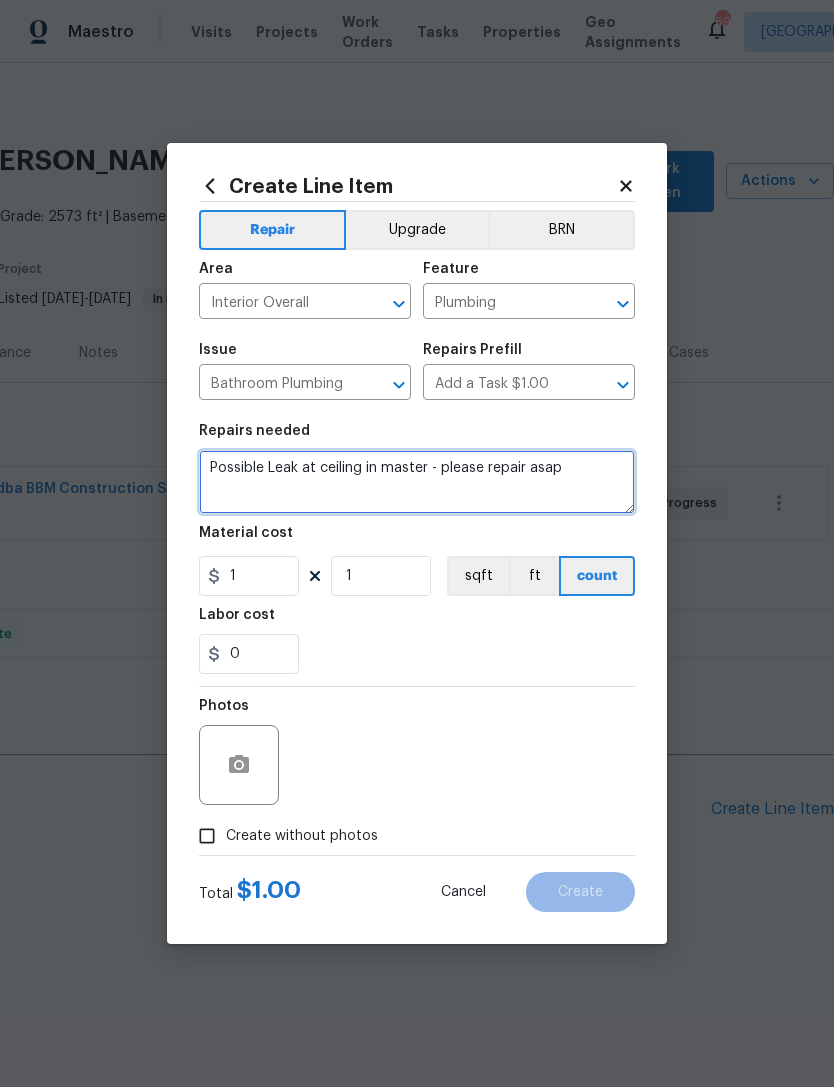 type on "Possible Leak at ceiling in master - please repair asap" 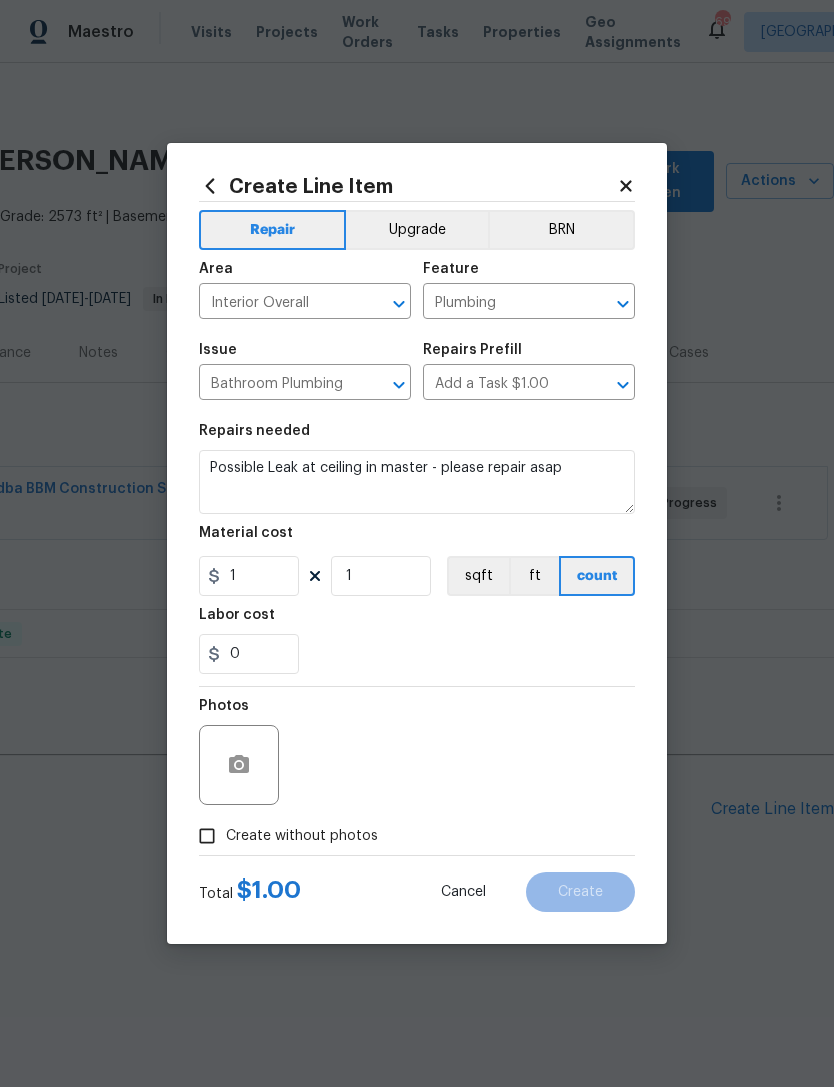 click on "Photos" at bounding box center [417, 752] 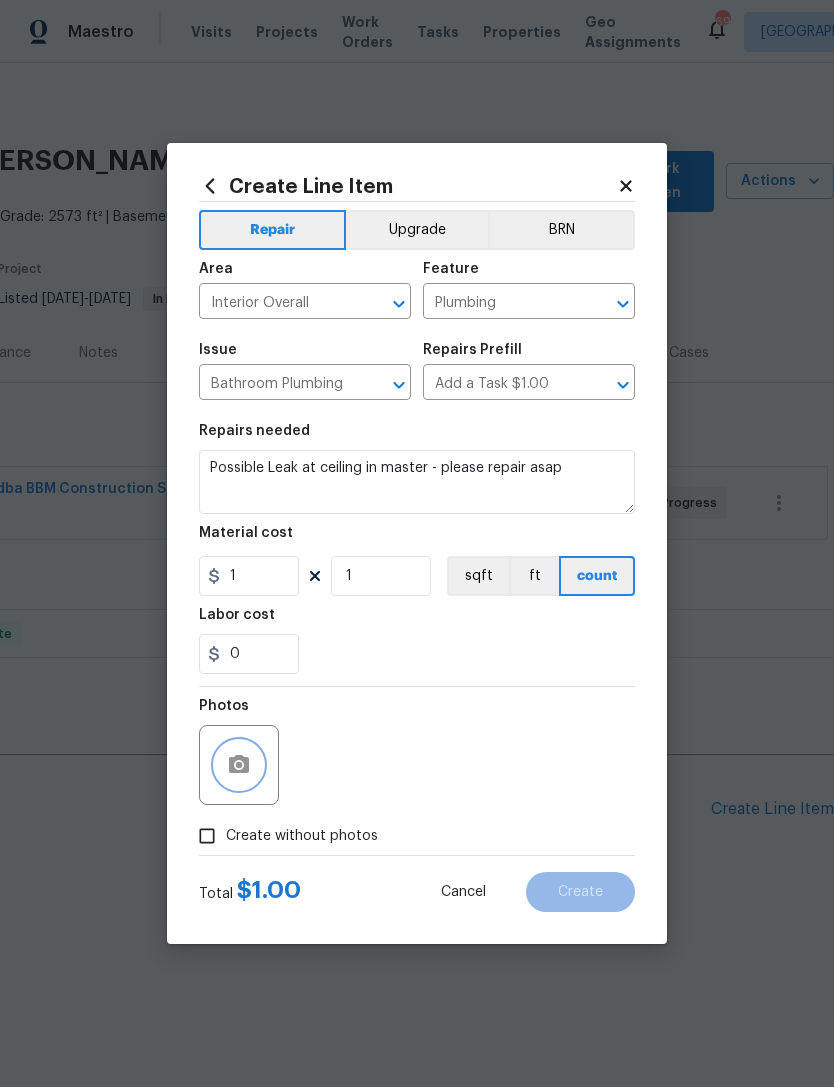 click 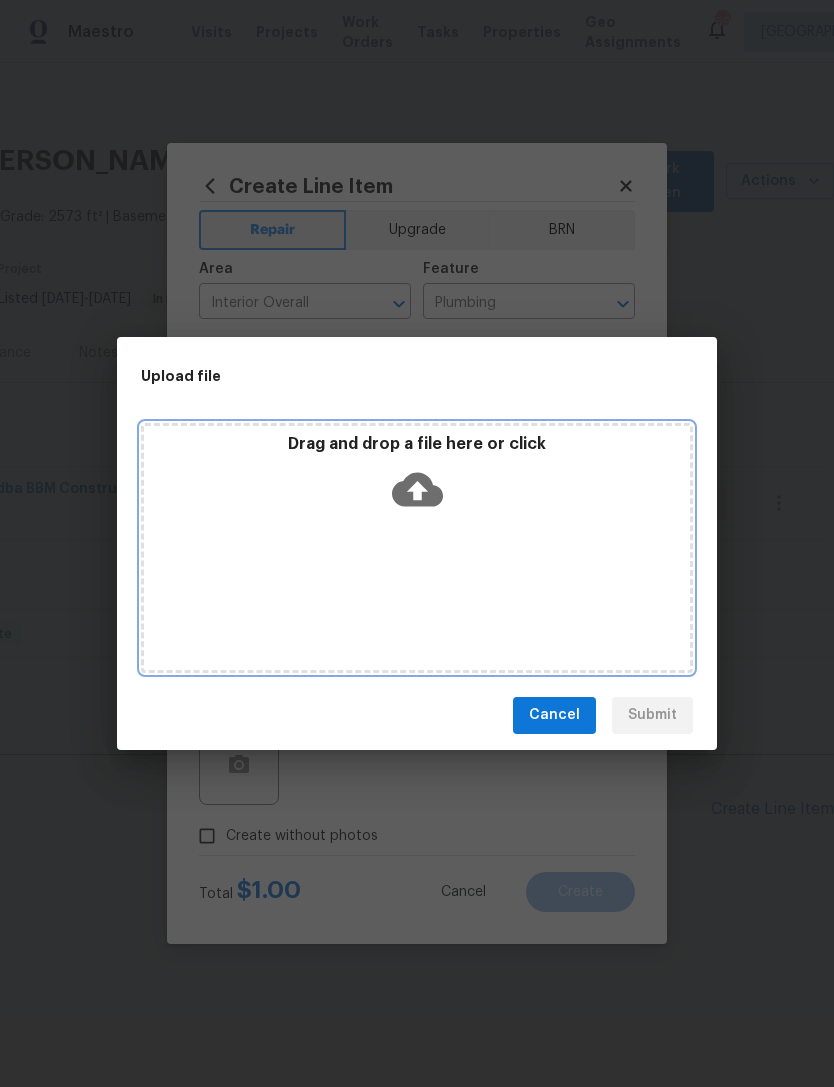 click 